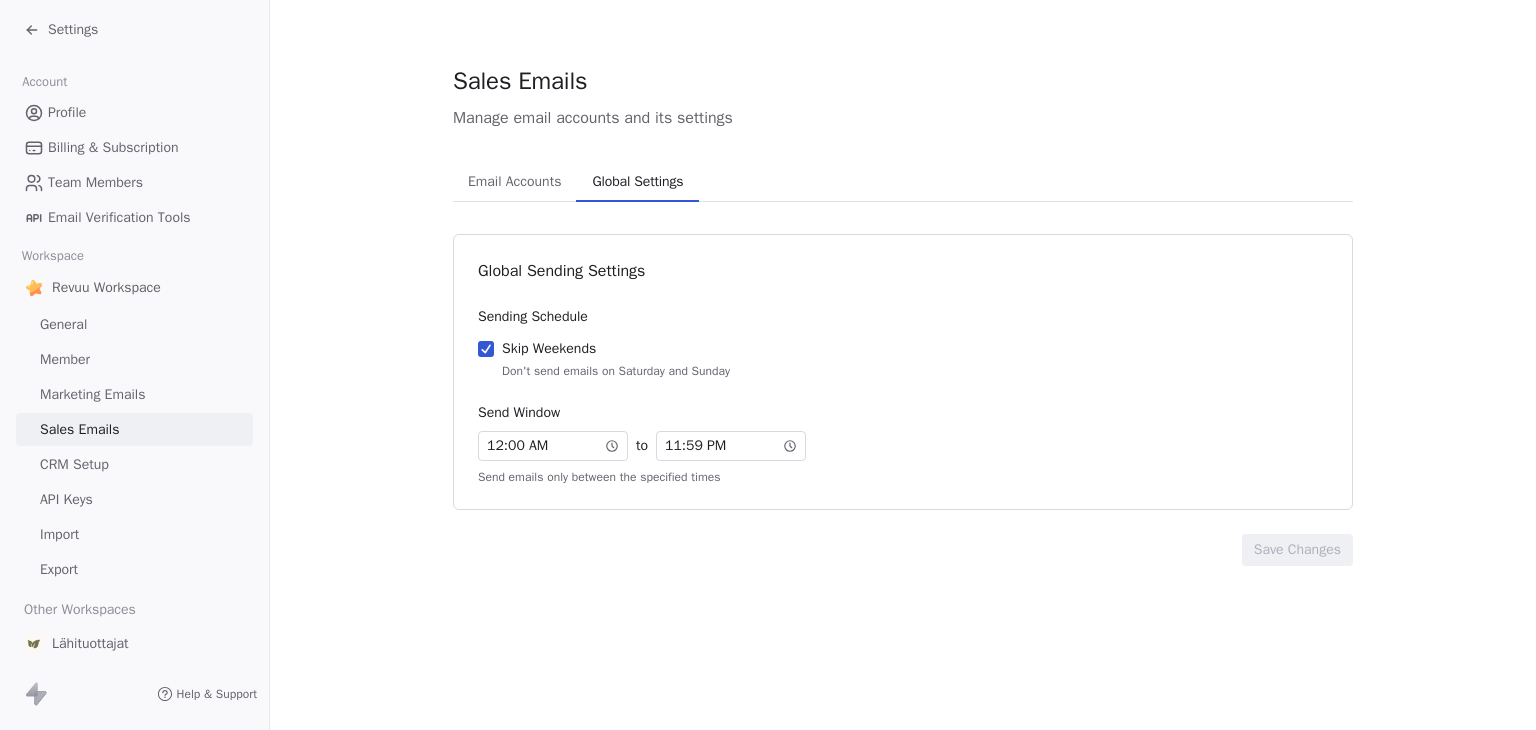 scroll, scrollTop: 0, scrollLeft: 0, axis: both 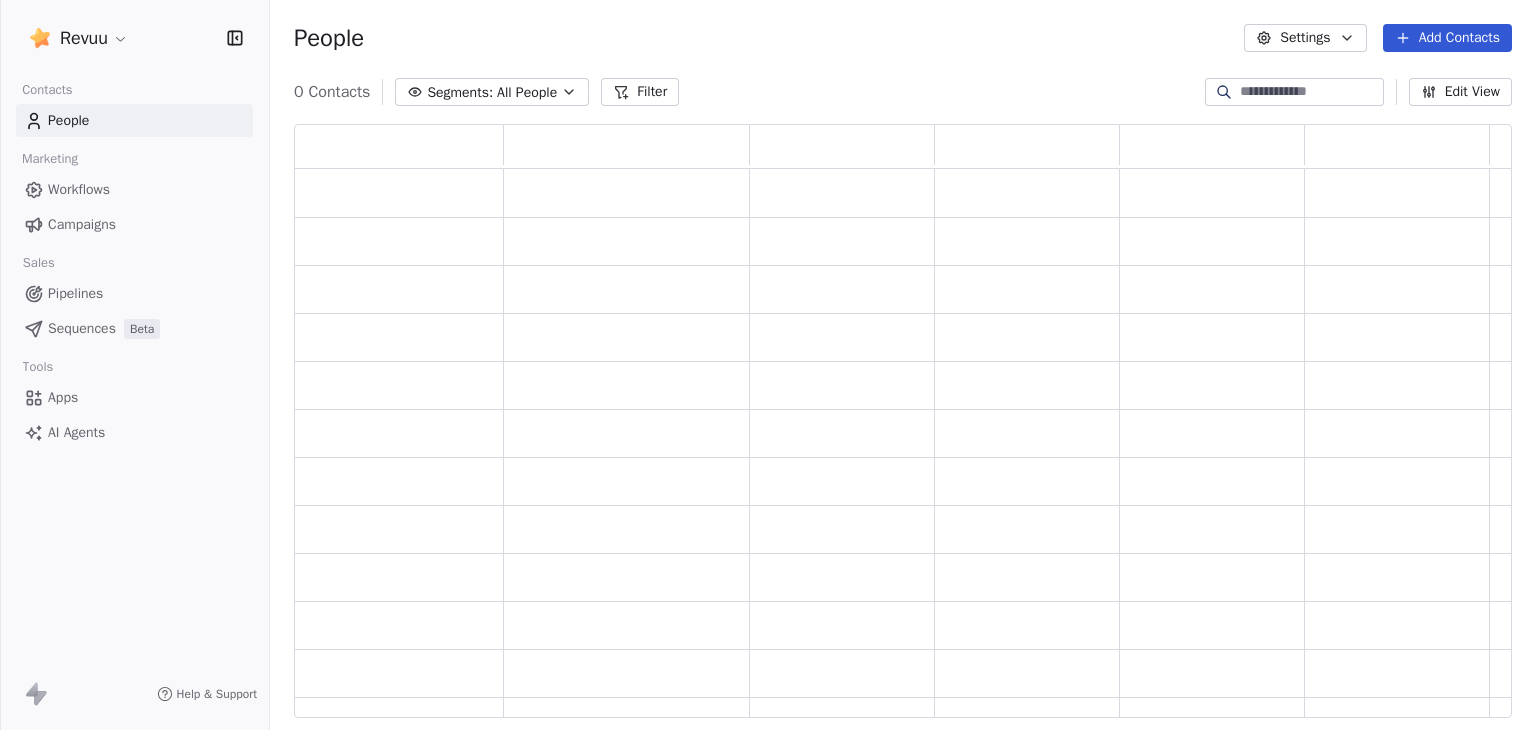 click on "Settings" at bounding box center (1305, 38) 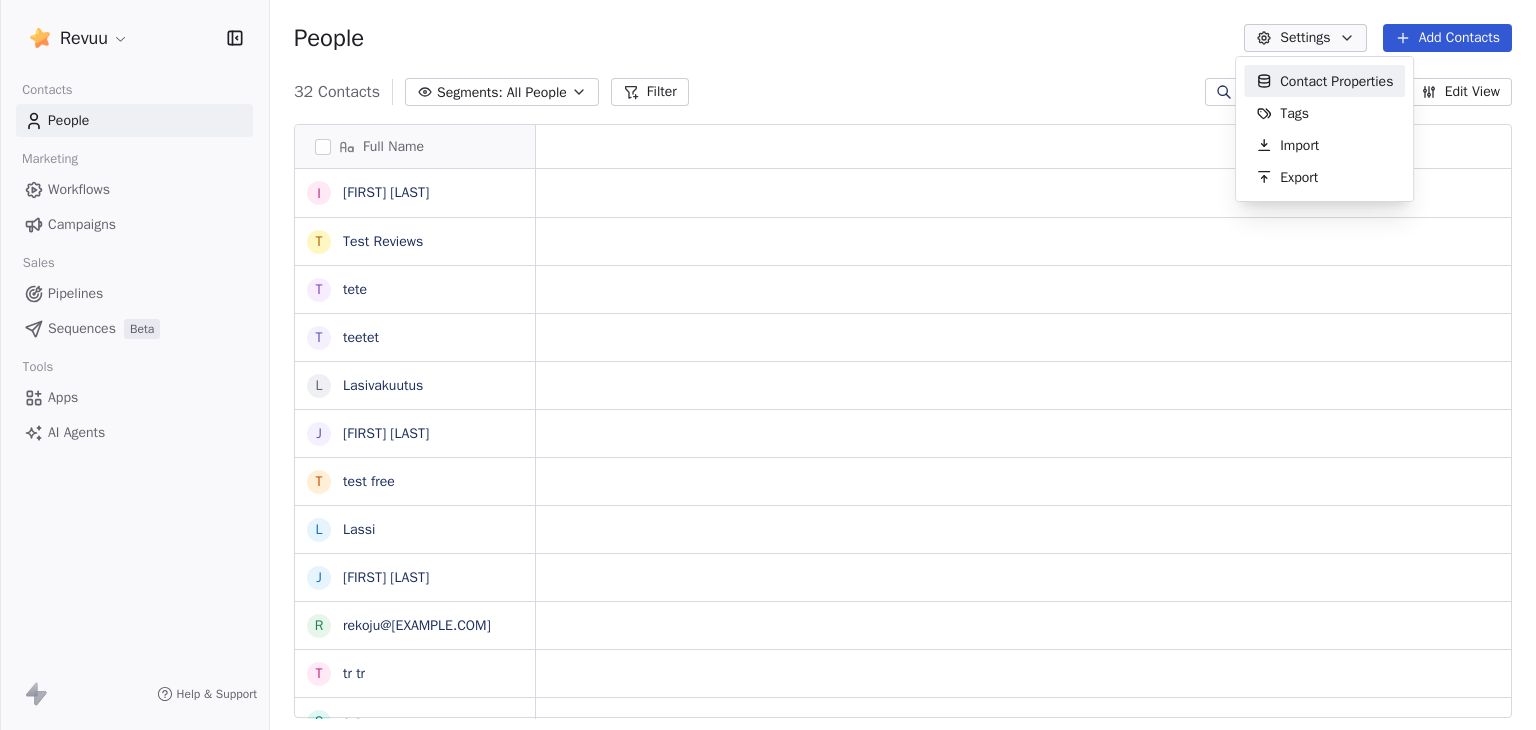 scroll, scrollTop: 16, scrollLeft: 16, axis: both 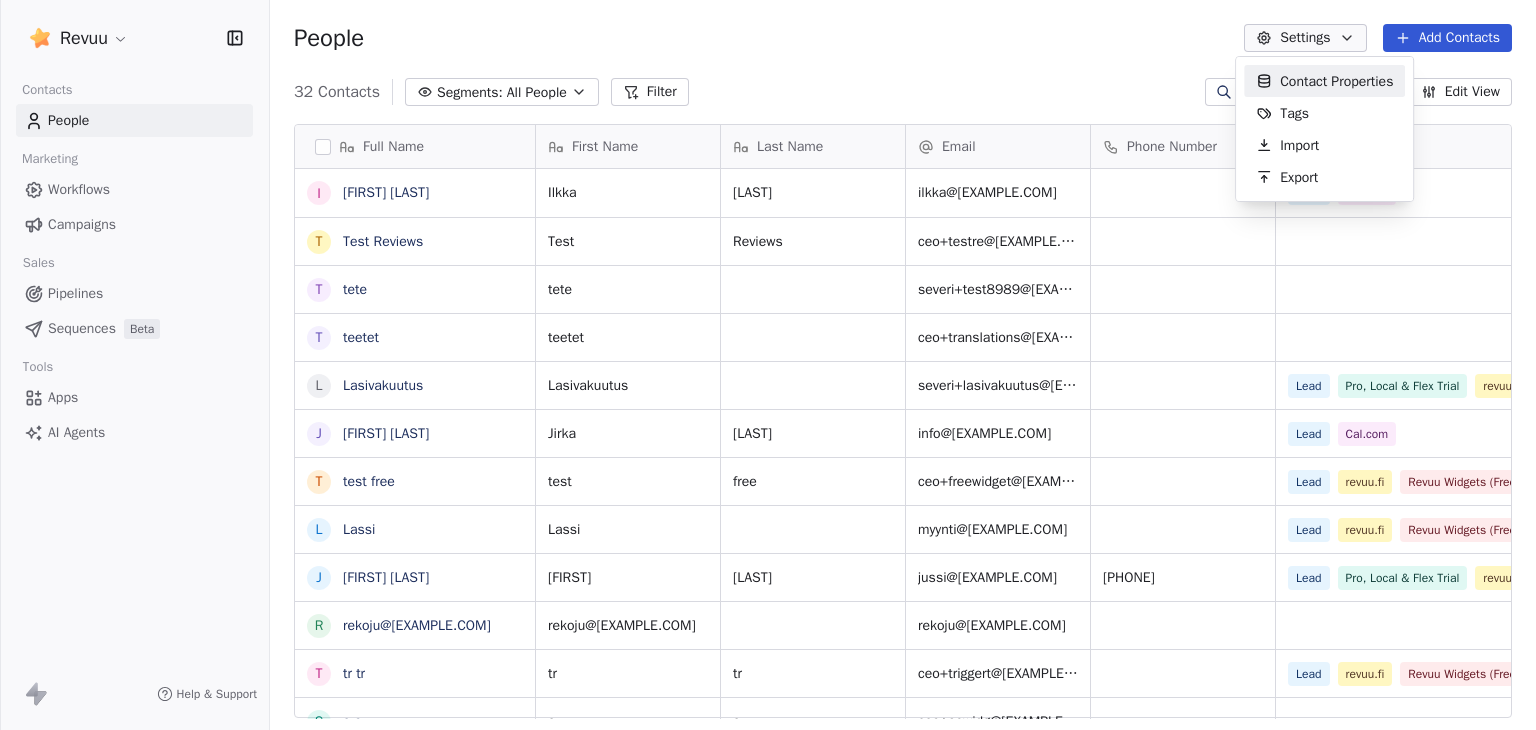 click on "Contact Properties" at bounding box center (1336, 81) 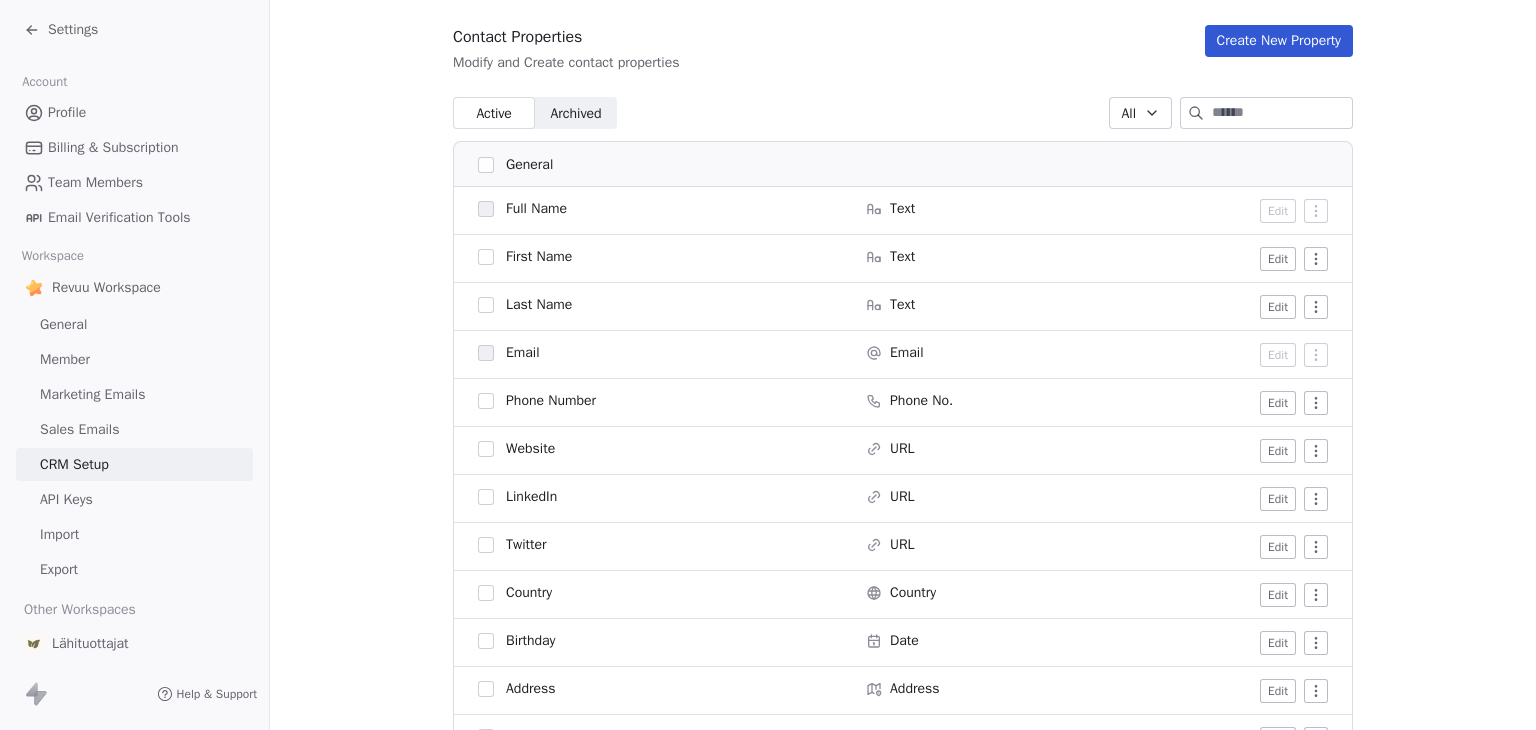 scroll, scrollTop: 202, scrollLeft: 0, axis: vertical 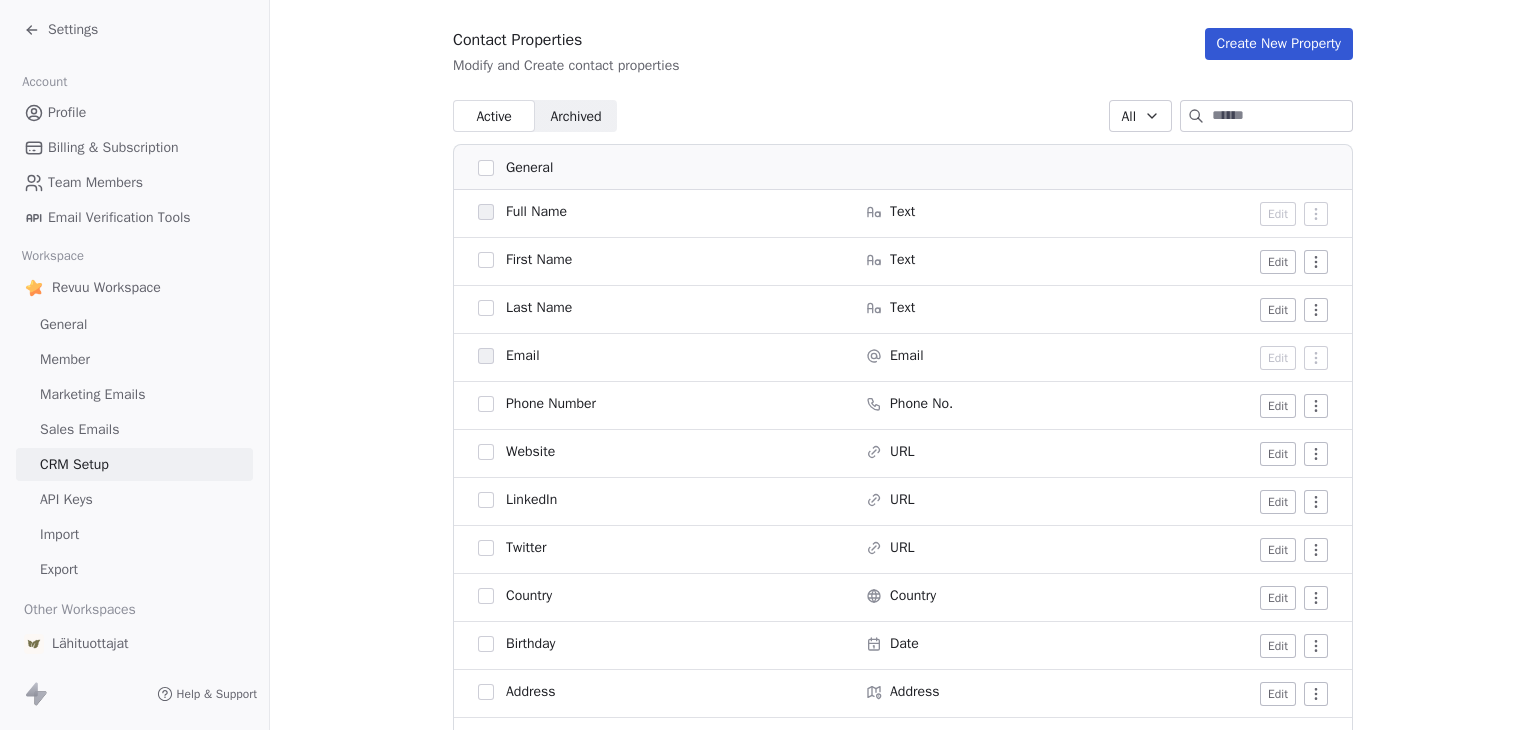 click at bounding box center (1282, 116) 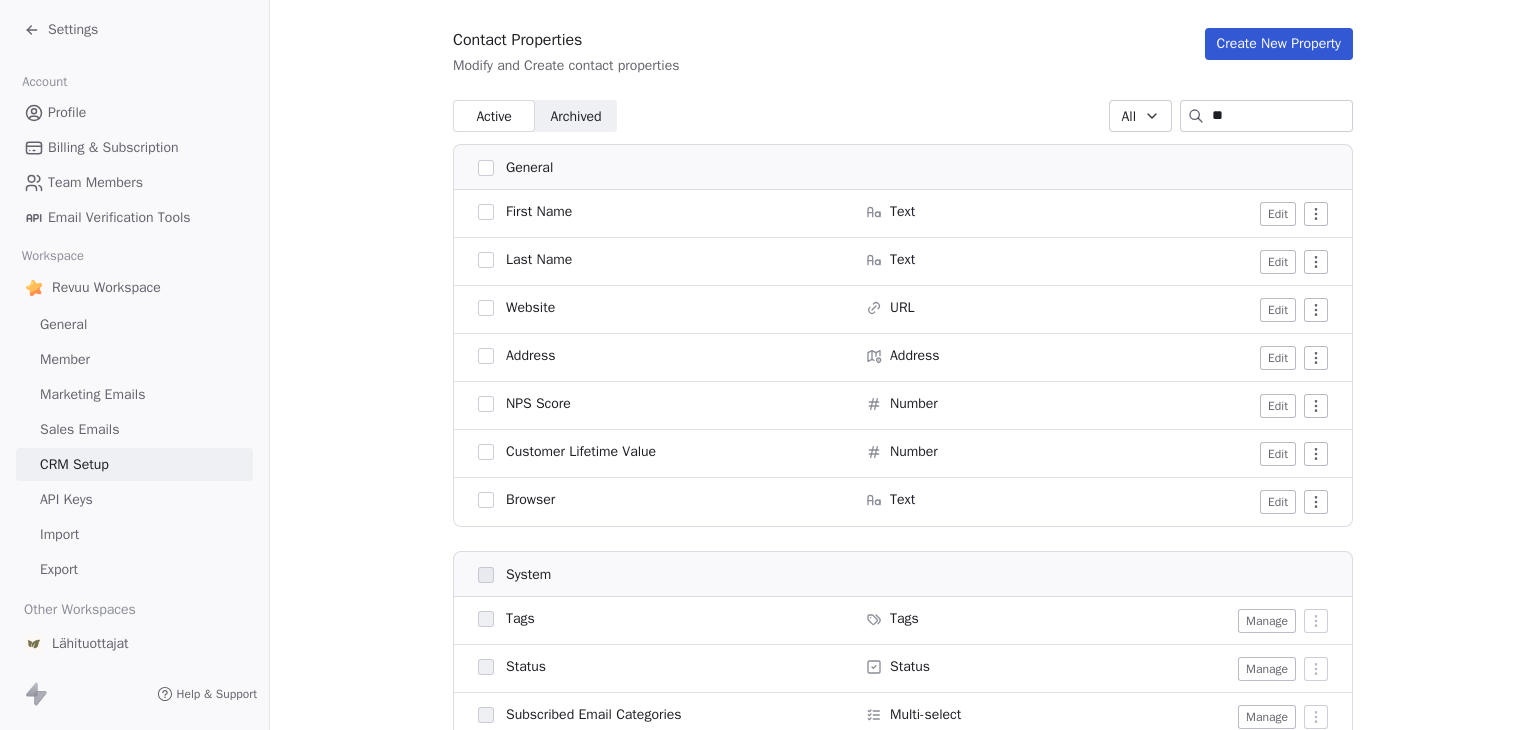 scroll, scrollTop: 0, scrollLeft: 0, axis: both 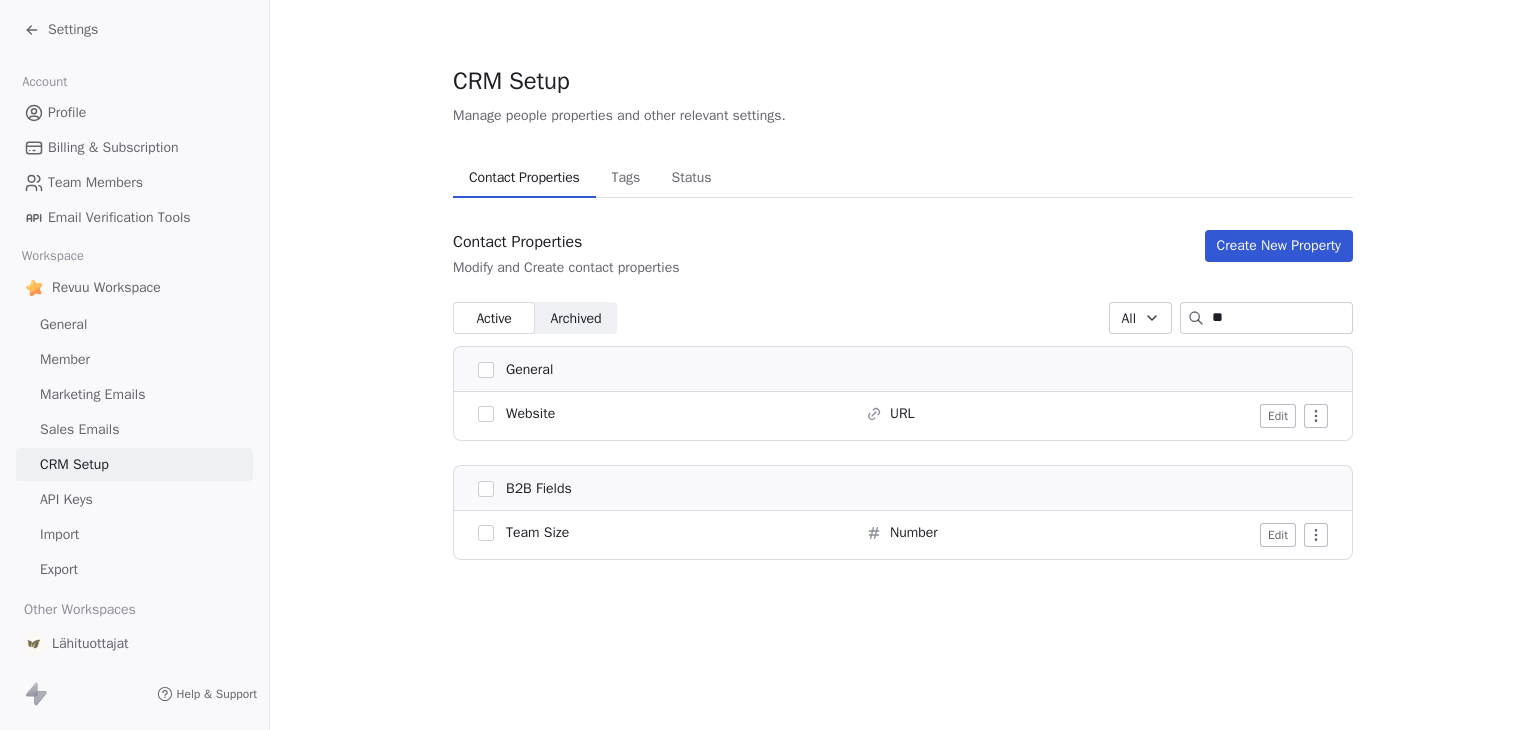 type on "***" 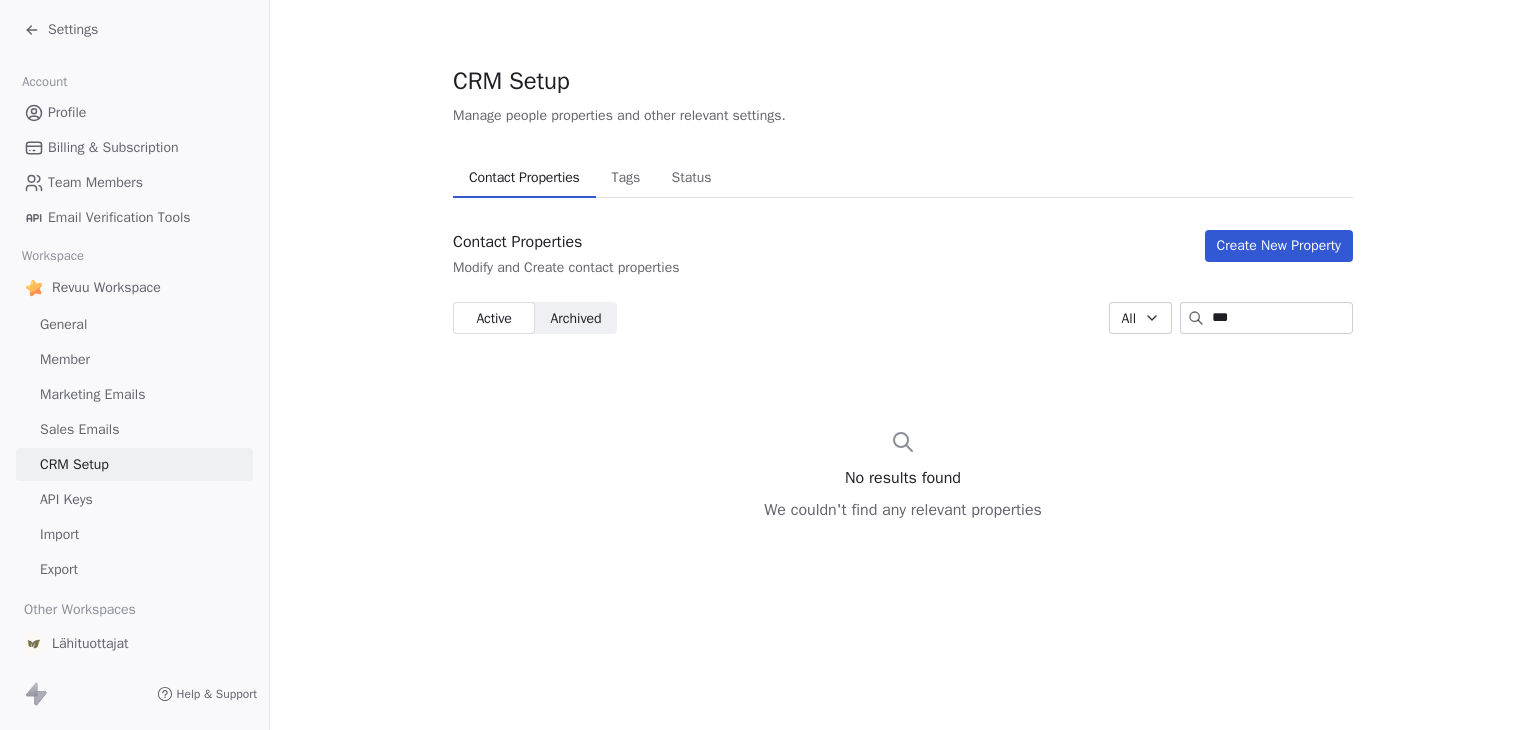 drag, startPoint x: 1221, startPoint y: 320, endPoint x: 1069, endPoint y: 317, distance: 152.0296 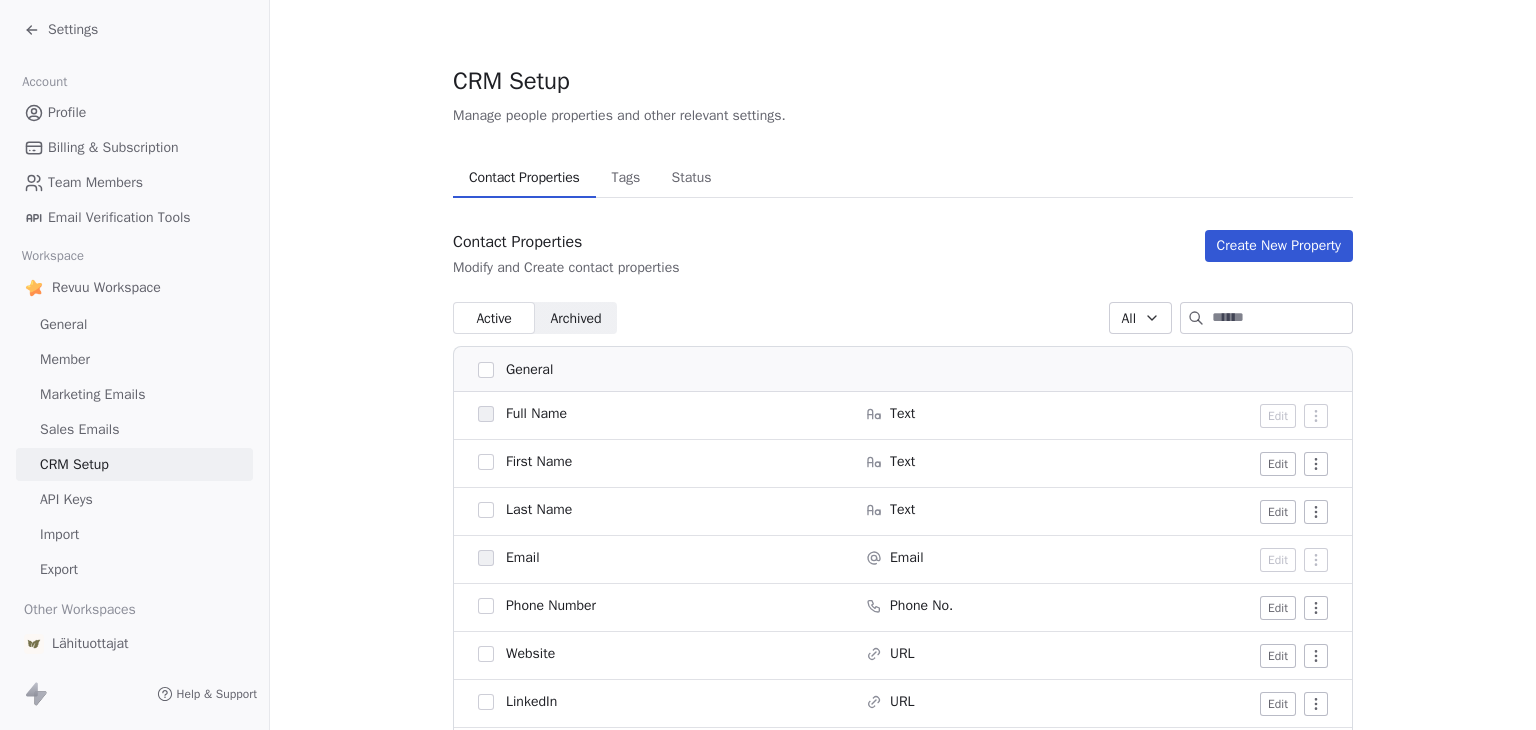 click on "Archived Archived" at bounding box center [576, 318] 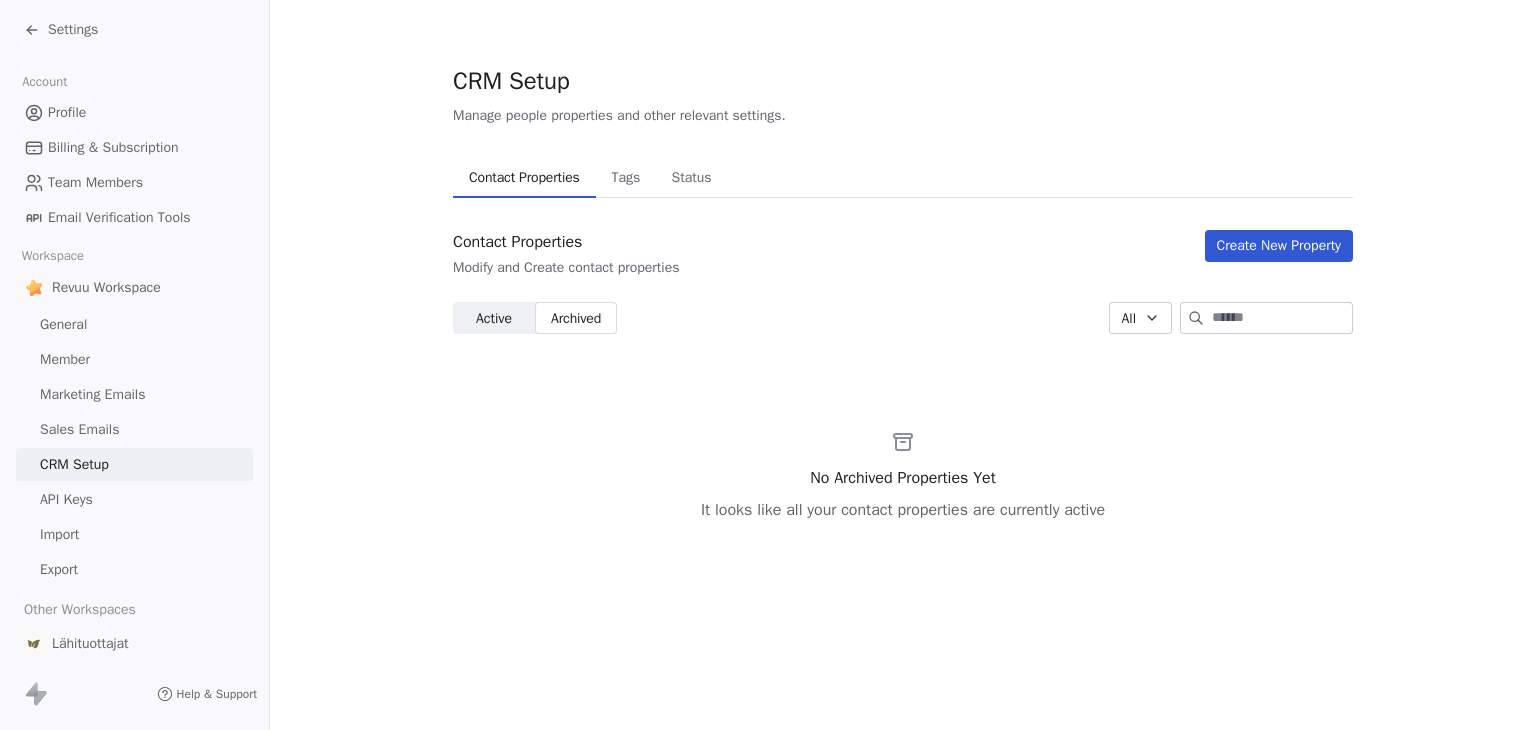 click on "Active Active" at bounding box center (494, 318) 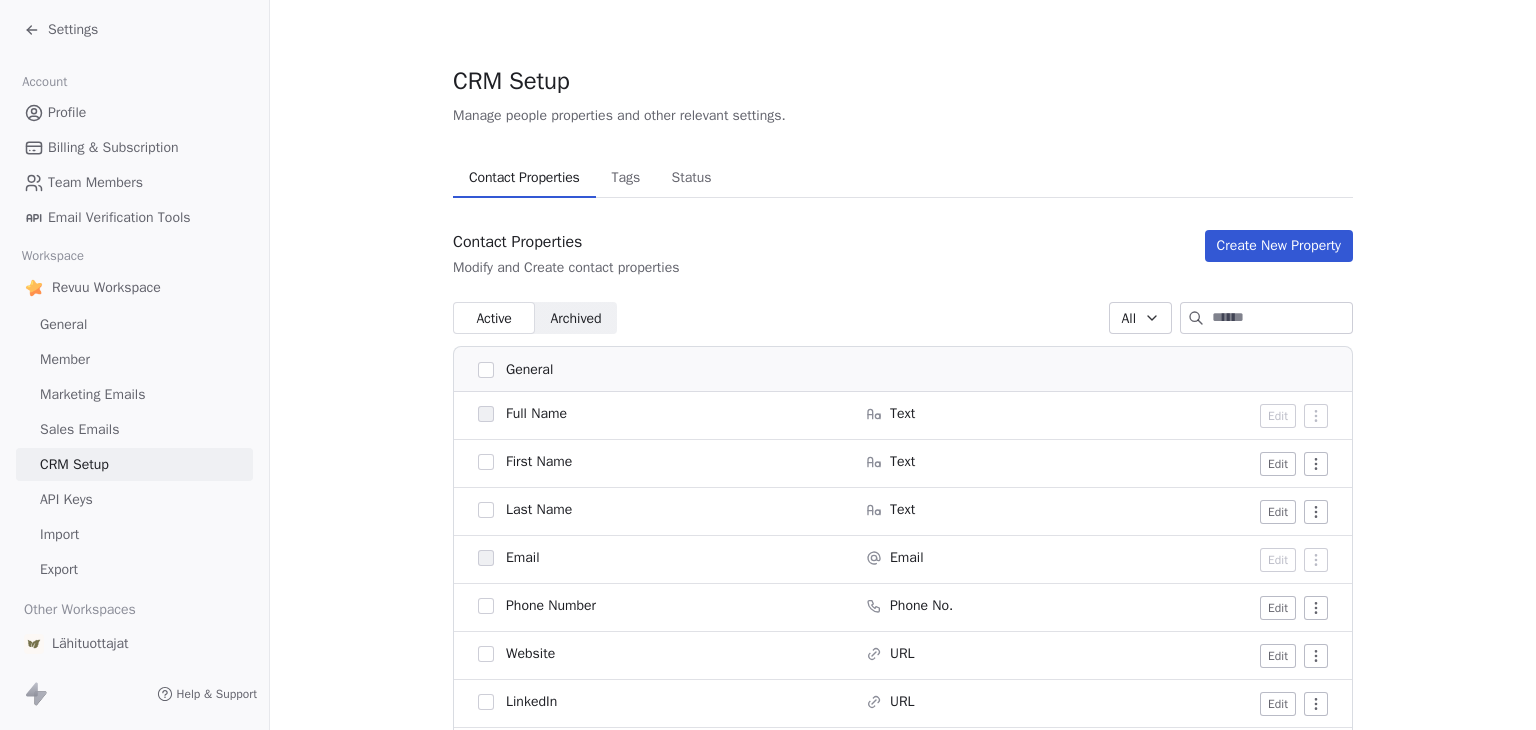 click on "Settings" at bounding box center (73, 30) 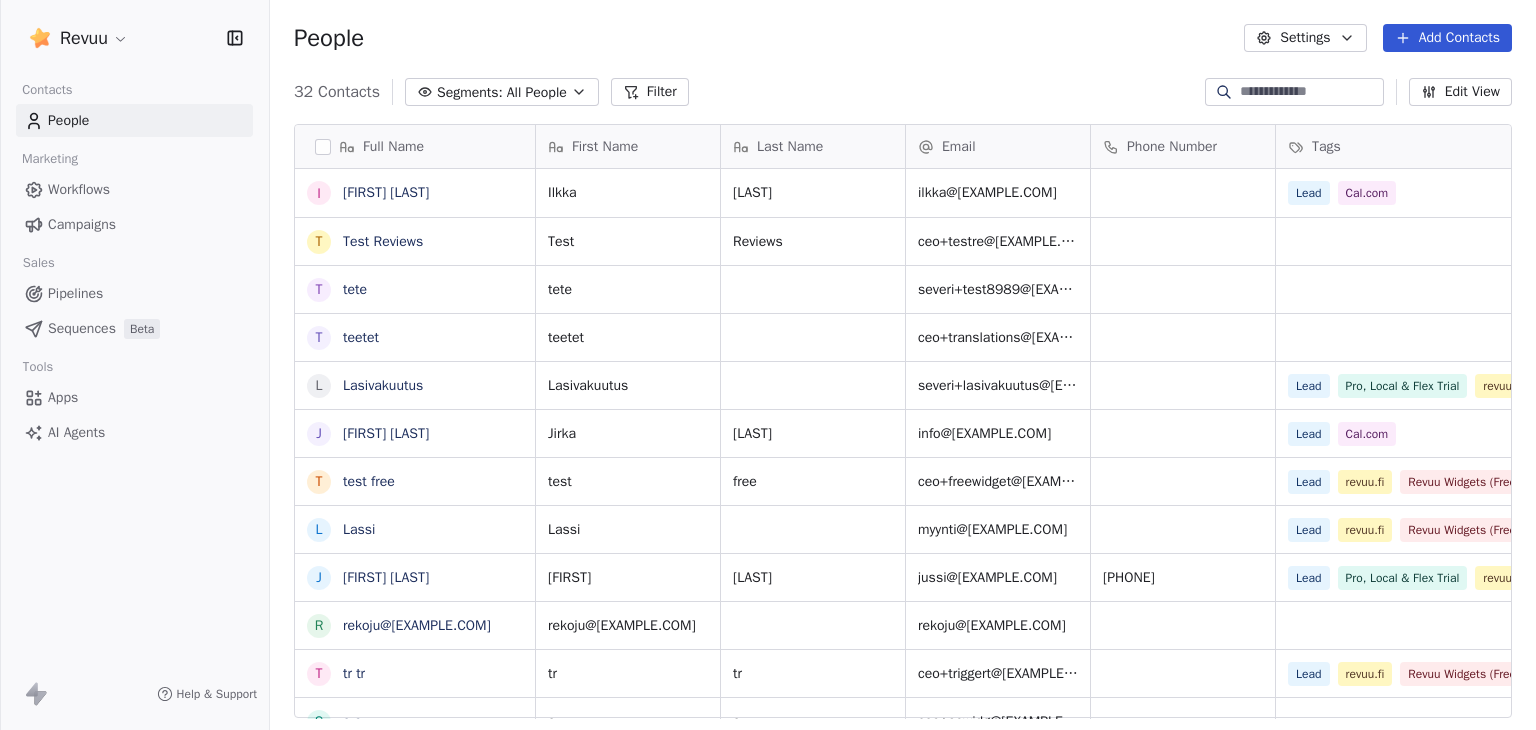 scroll, scrollTop: 16, scrollLeft: 16, axis: both 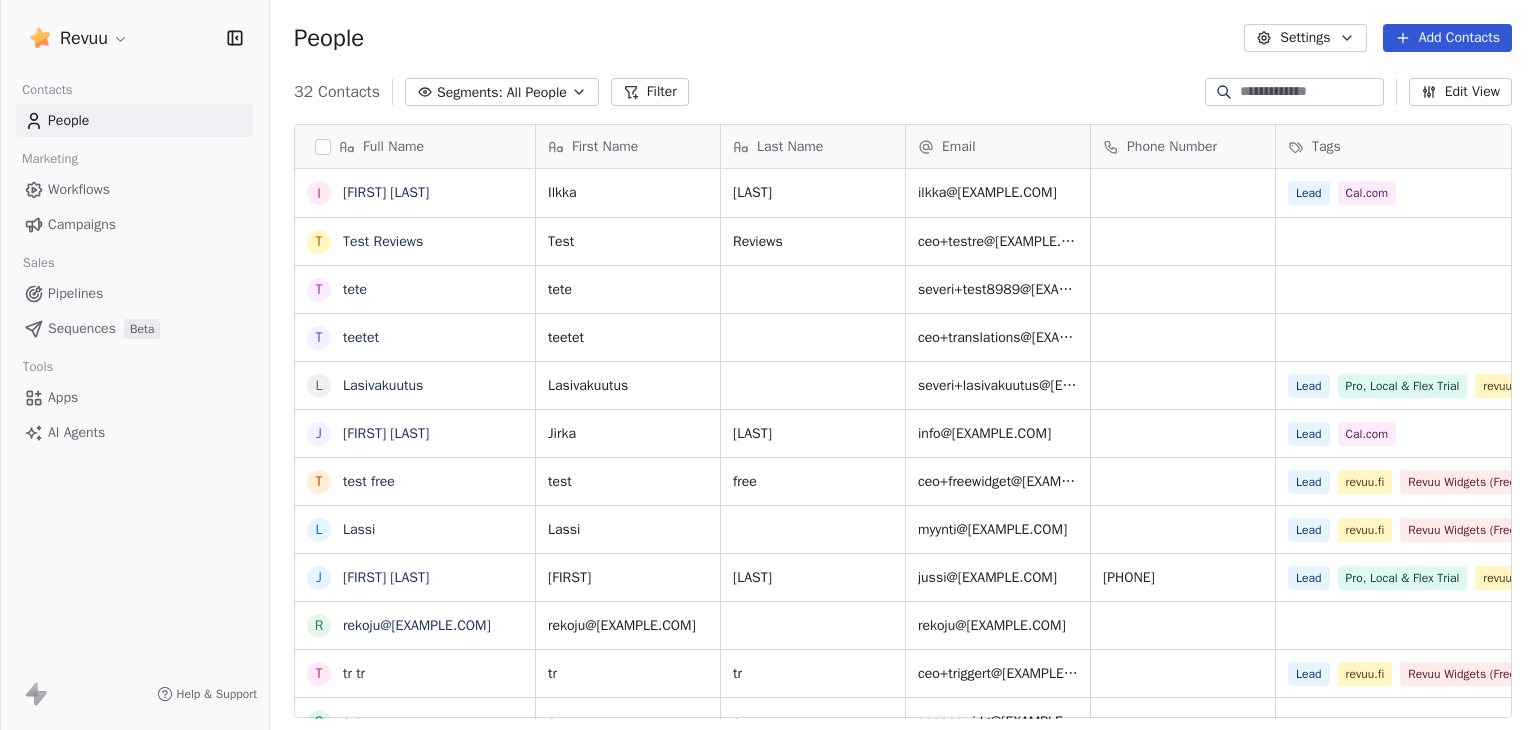 click on "Revuu Contacts People Marketing Workflows Campaigns Sales Pipelines Sequences Beta Tools Apps AI Agents Help & Support People Settings  Add Contacts 32 Contacts Segments: All People Filter  Edit View Tag Add to Sequence Export Full Name I Ilkka Häggman T Test Reviews t tete t teetet L Lasivakuutus J Jirka Patis t test free L Lassi J Jussi Rekonen r rekoju@me.com t tr tr s s s w widget hemmo V Va ba c capi test 2 s seb seb h ha ha T Test Flows F Flex Tester P Pro Tester s severi+trial@revuu.fi S Severi Widget F Flow Test T Trial Revuu Dump H Hanna Miettola-Järvinen S Sam Björk E Example Demo S Severi S e einimeeny@gmail.com s saavi_pianot_1b@icloud.com 8 84.matala_morfi@icloud.com F Fredrik First Name Last Name Email Phone Number Tags Country Website Job Title Ilkka Häggman ilkka@himovement.fi Lead Cal.com Test Reviews ceo+testre@millilane.com tete severi+test8989@revuu.fi teetet ceo+translations@millilane.com Lasivakuutus severi+lasivakuutus@revuu.fi Lead Pro, Local & Flex Trial revuu.fi Trial Jirka tr" at bounding box center [768, 365] 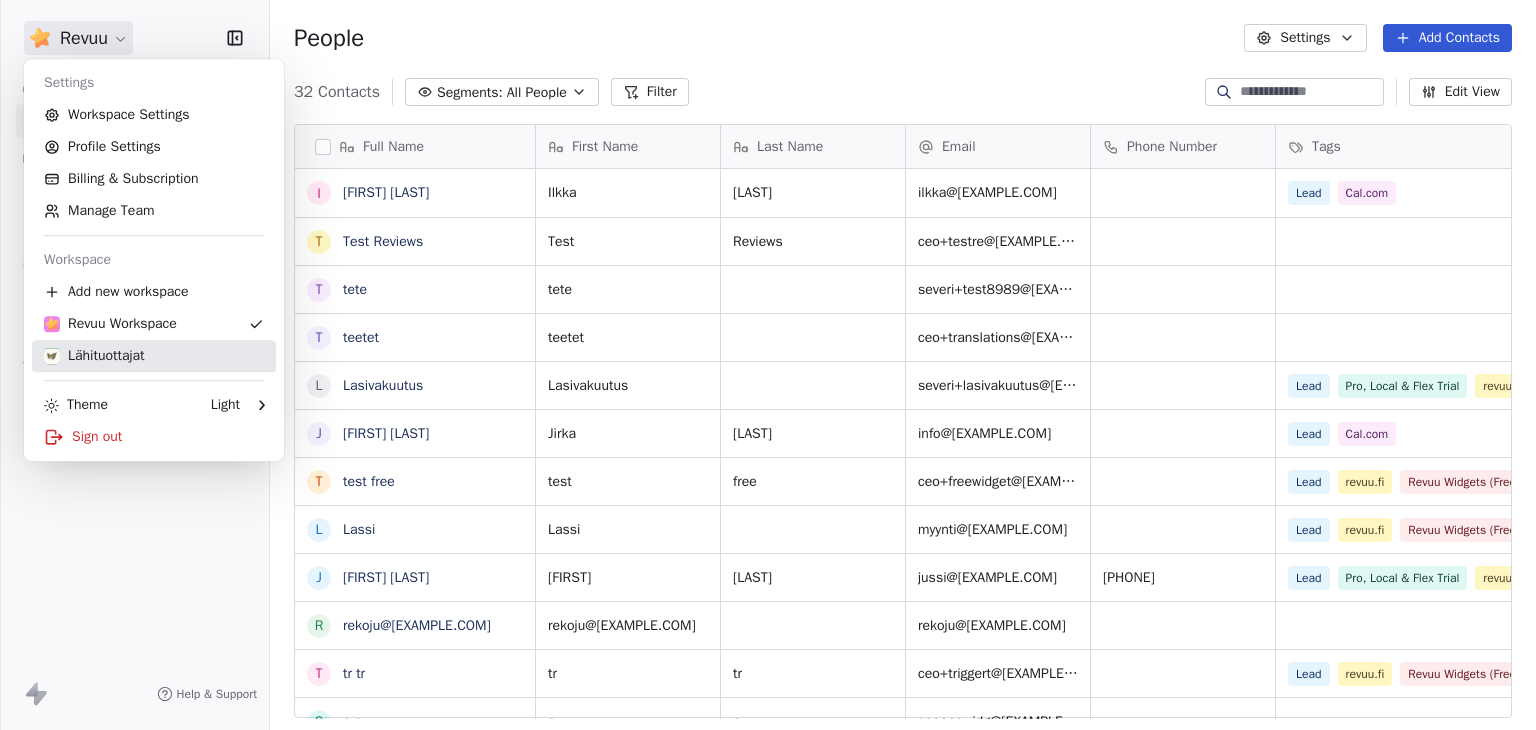 click on "Lähituottajat" at bounding box center (94, 356) 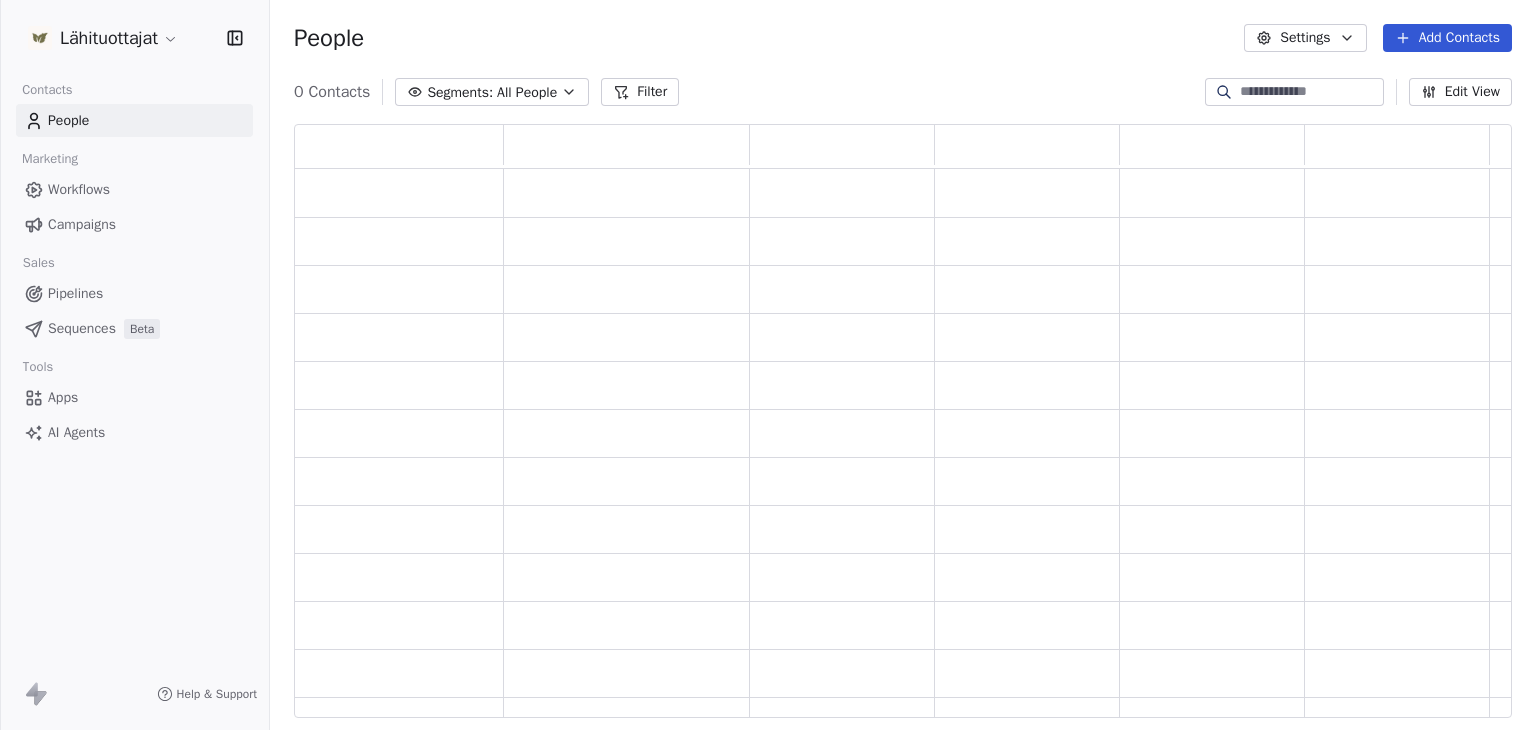 scroll, scrollTop: 16, scrollLeft: 16, axis: both 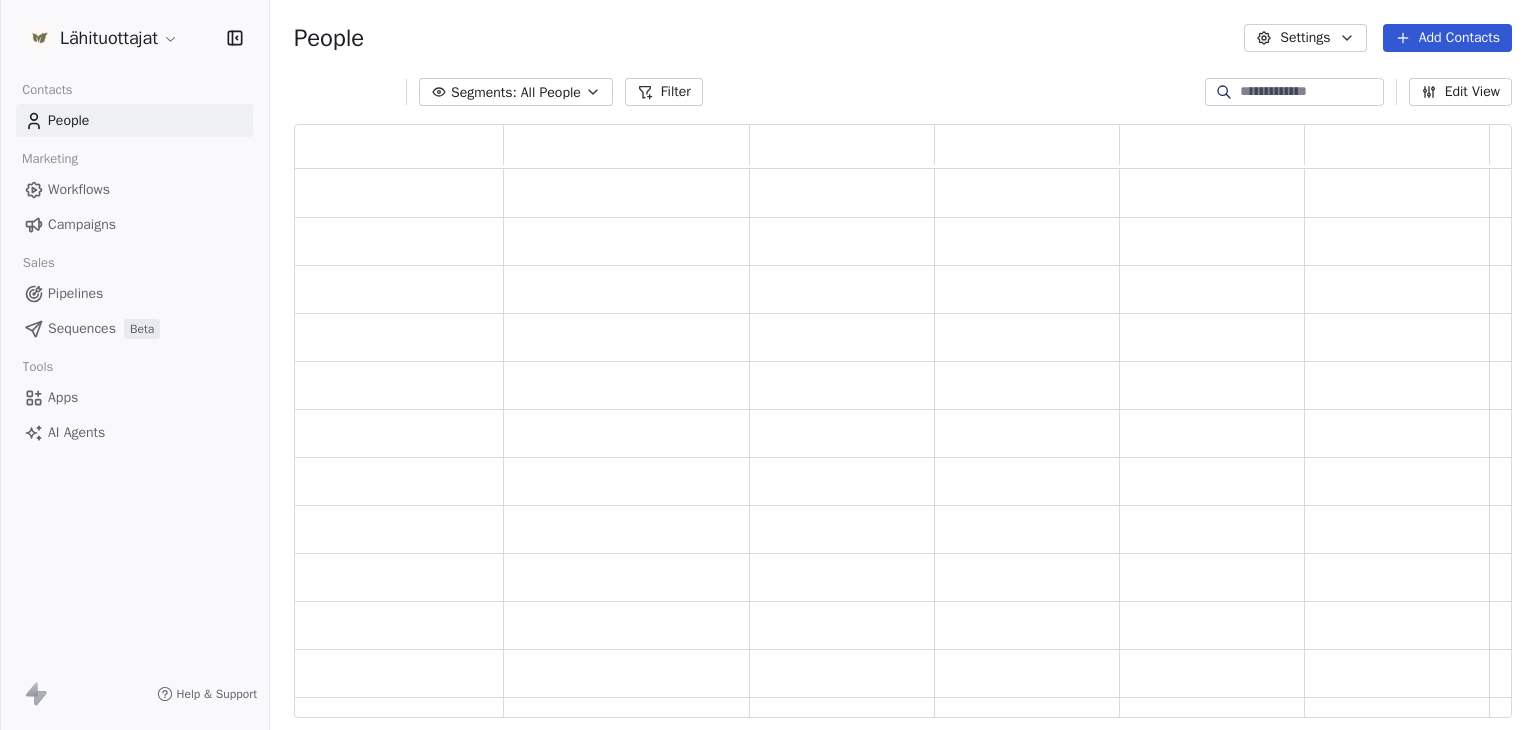 click 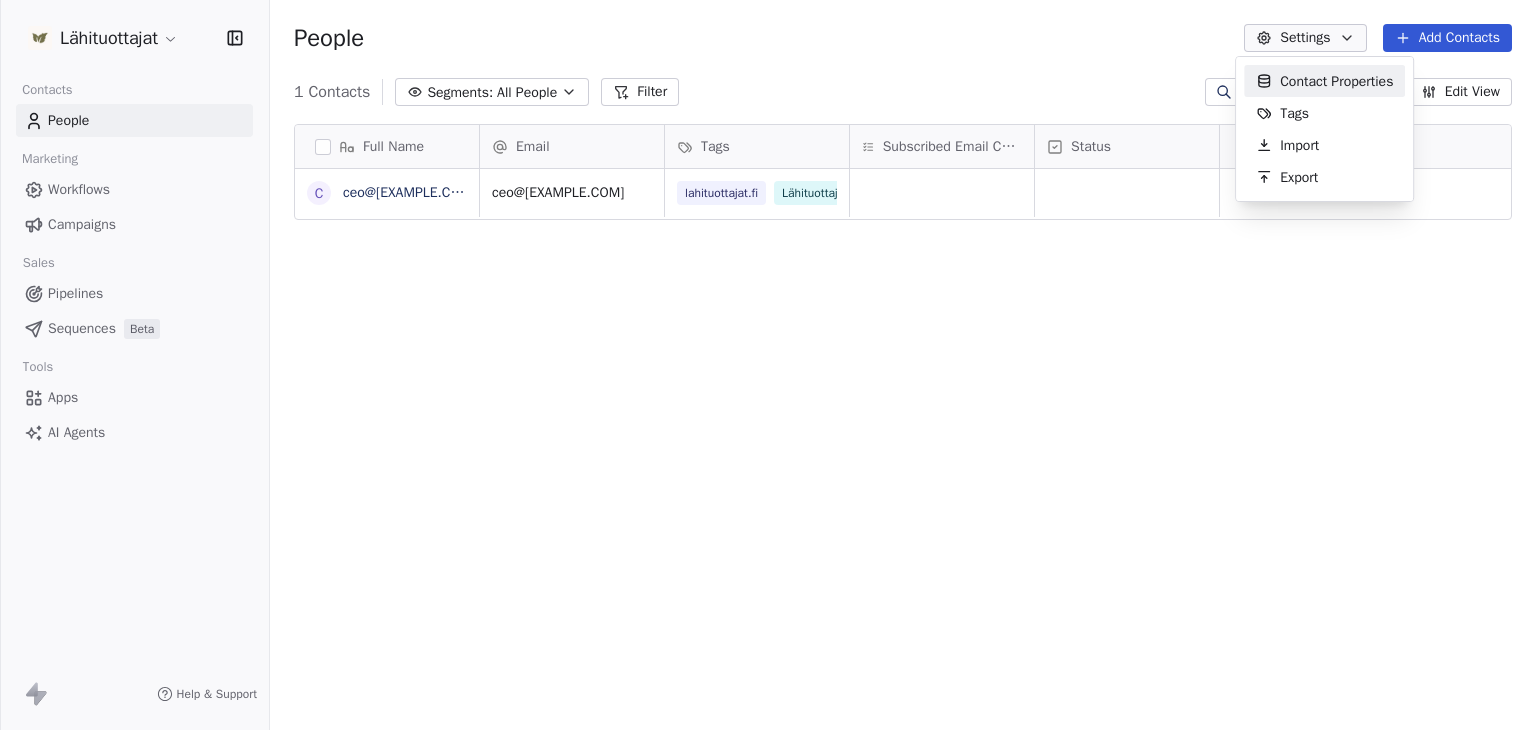 scroll, scrollTop: 16, scrollLeft: 16, axis: both 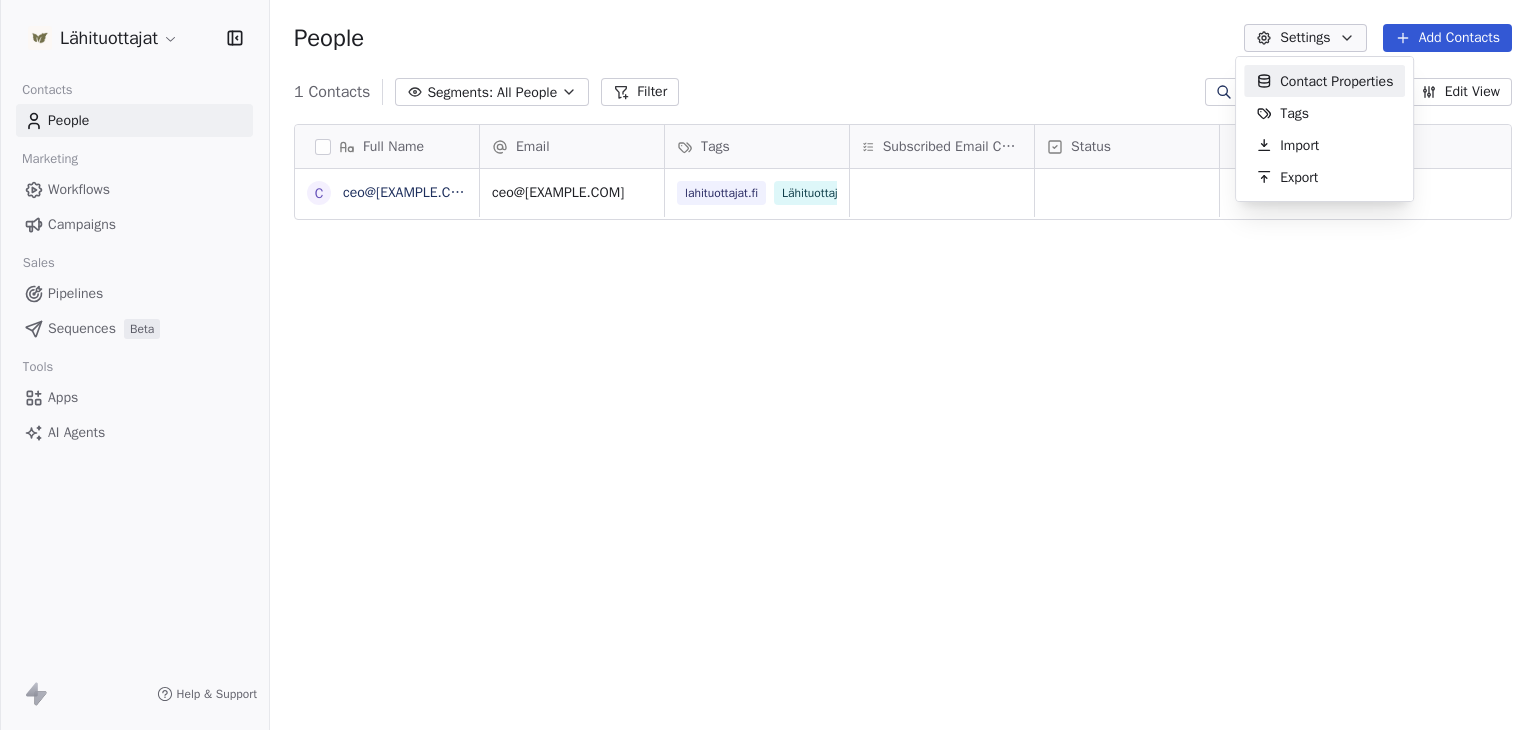 click 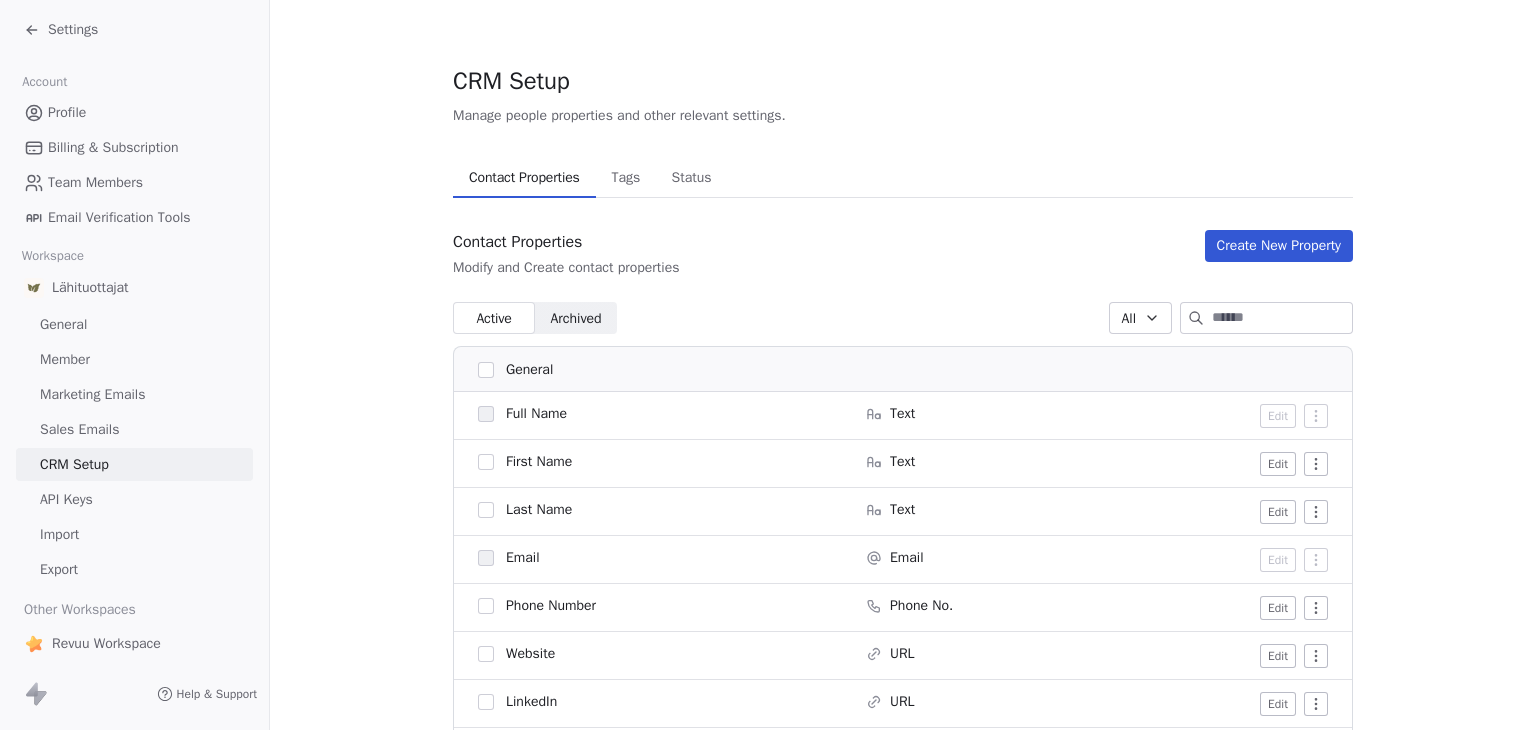 click at bounding box center (1282, 318) 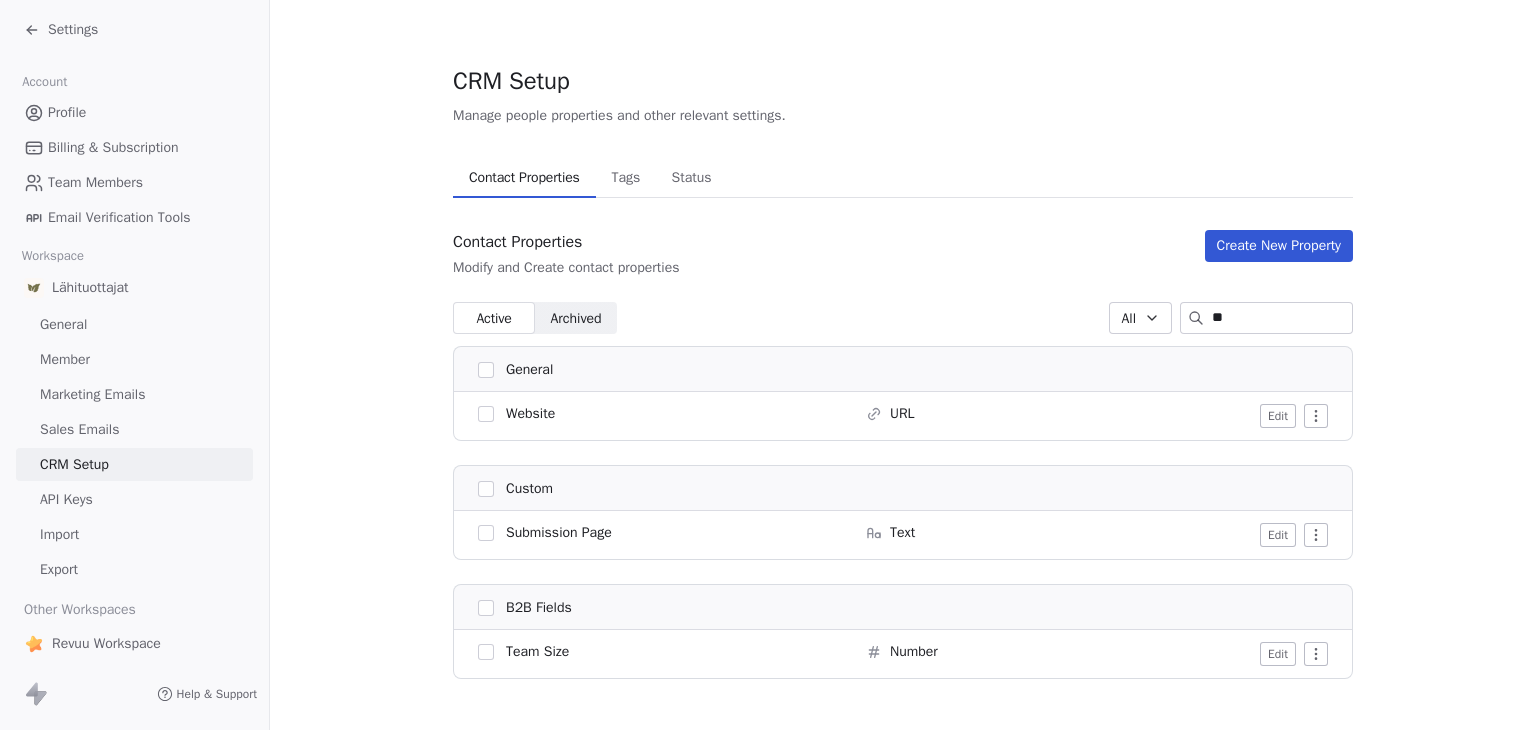 type on "*" 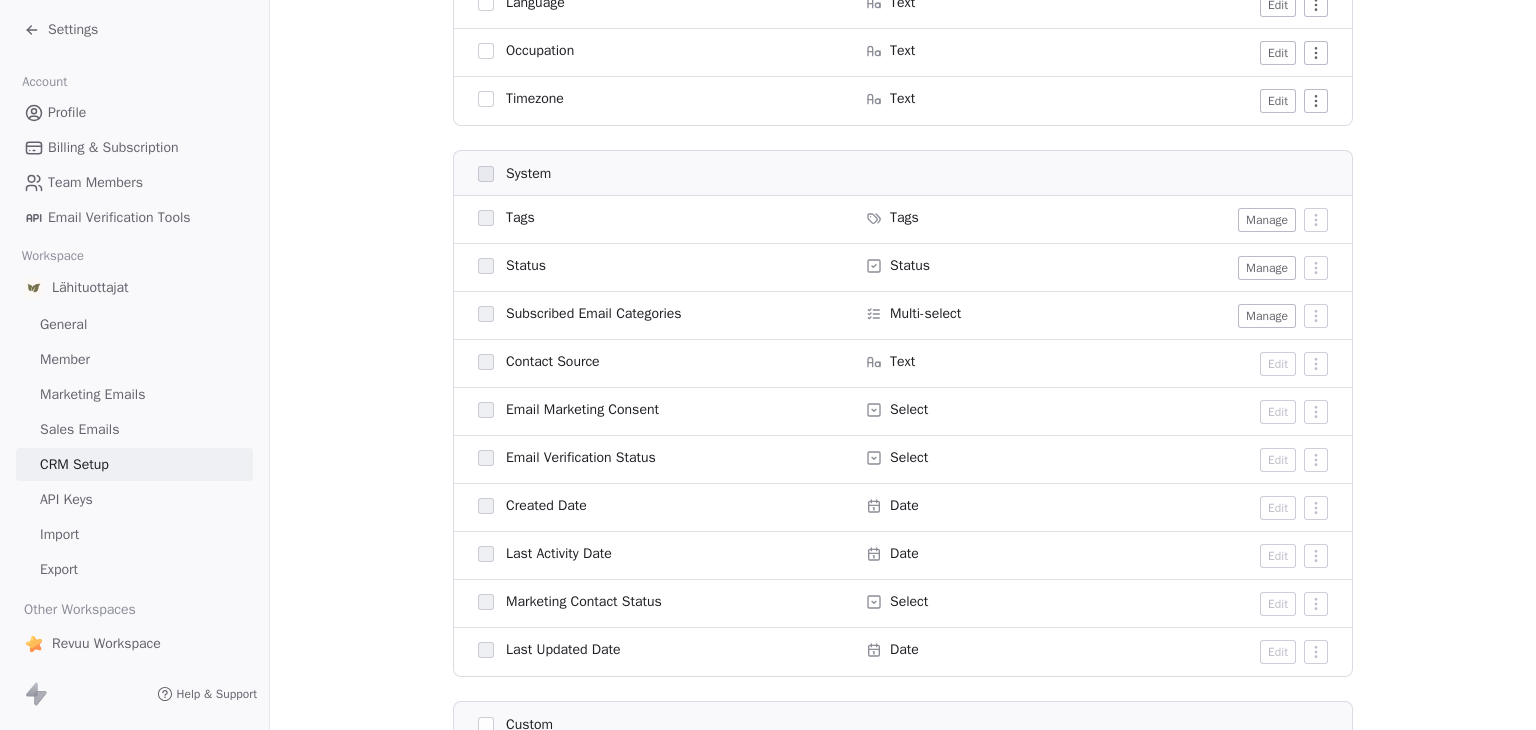 scroll, scrollTop: 1300, scrollLeft: 0, axis: vertical 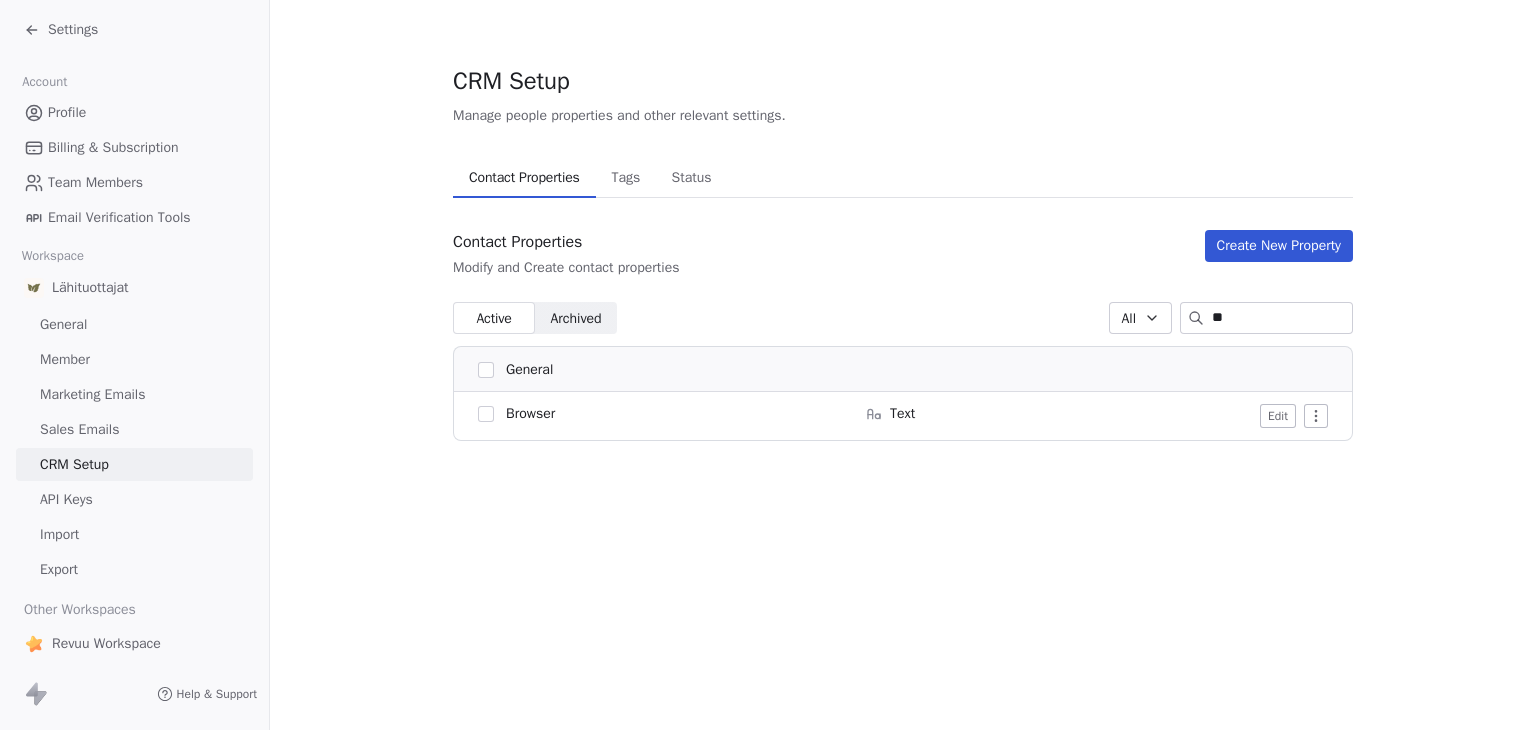 type on "*" 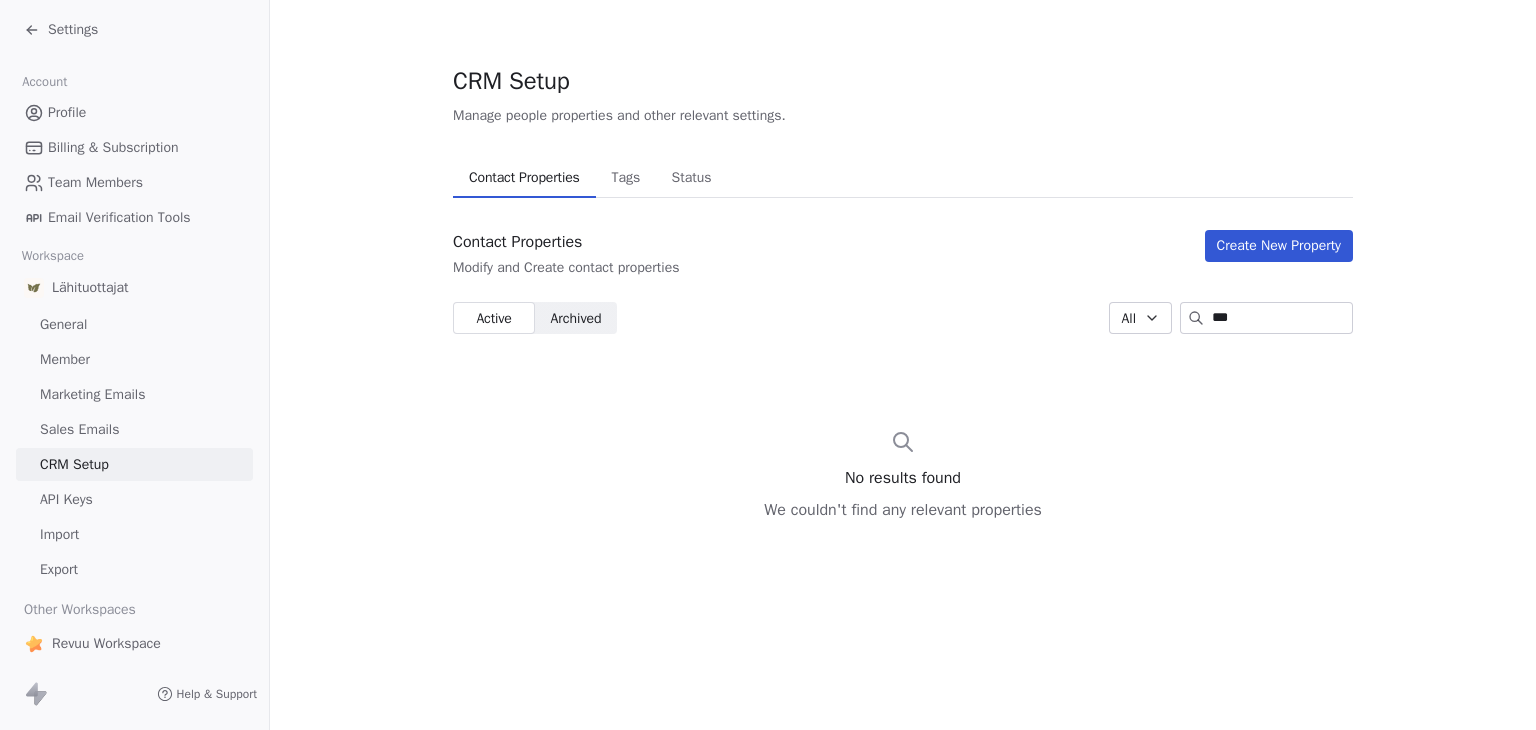 type on "****" 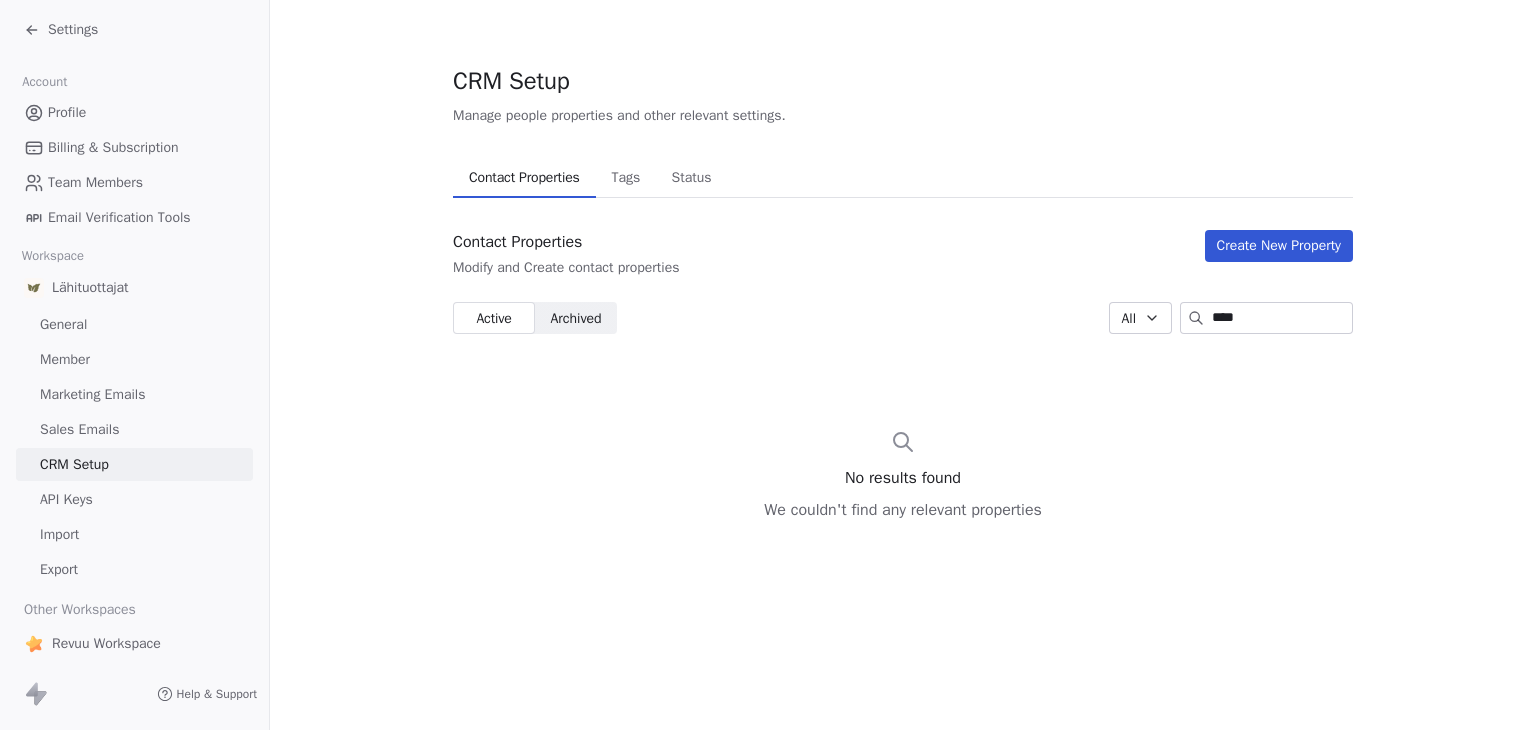 drag, startPoint x: 1303, startPoint y: 317, endPoint x: 724, endPoint y: 258, distance: 581.9983 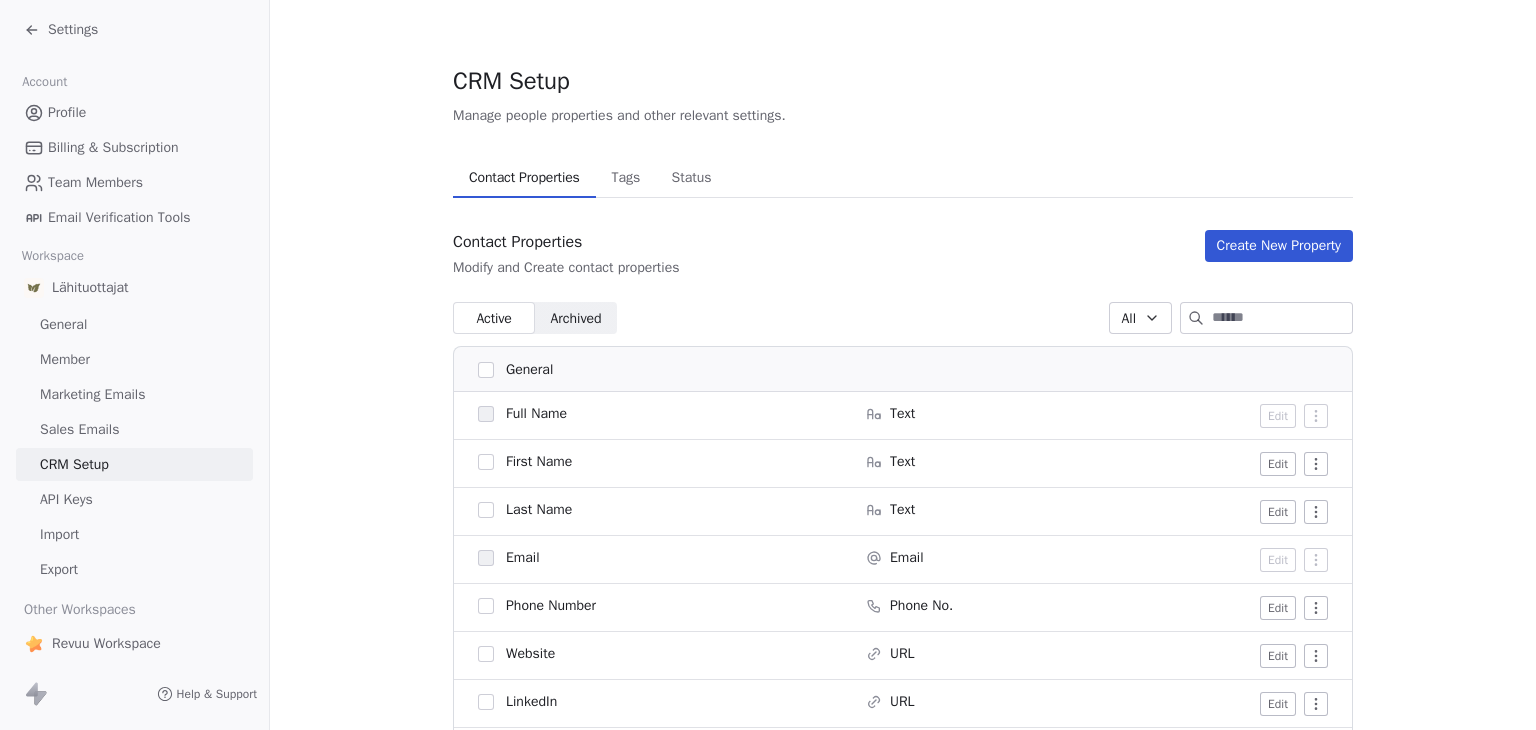 click 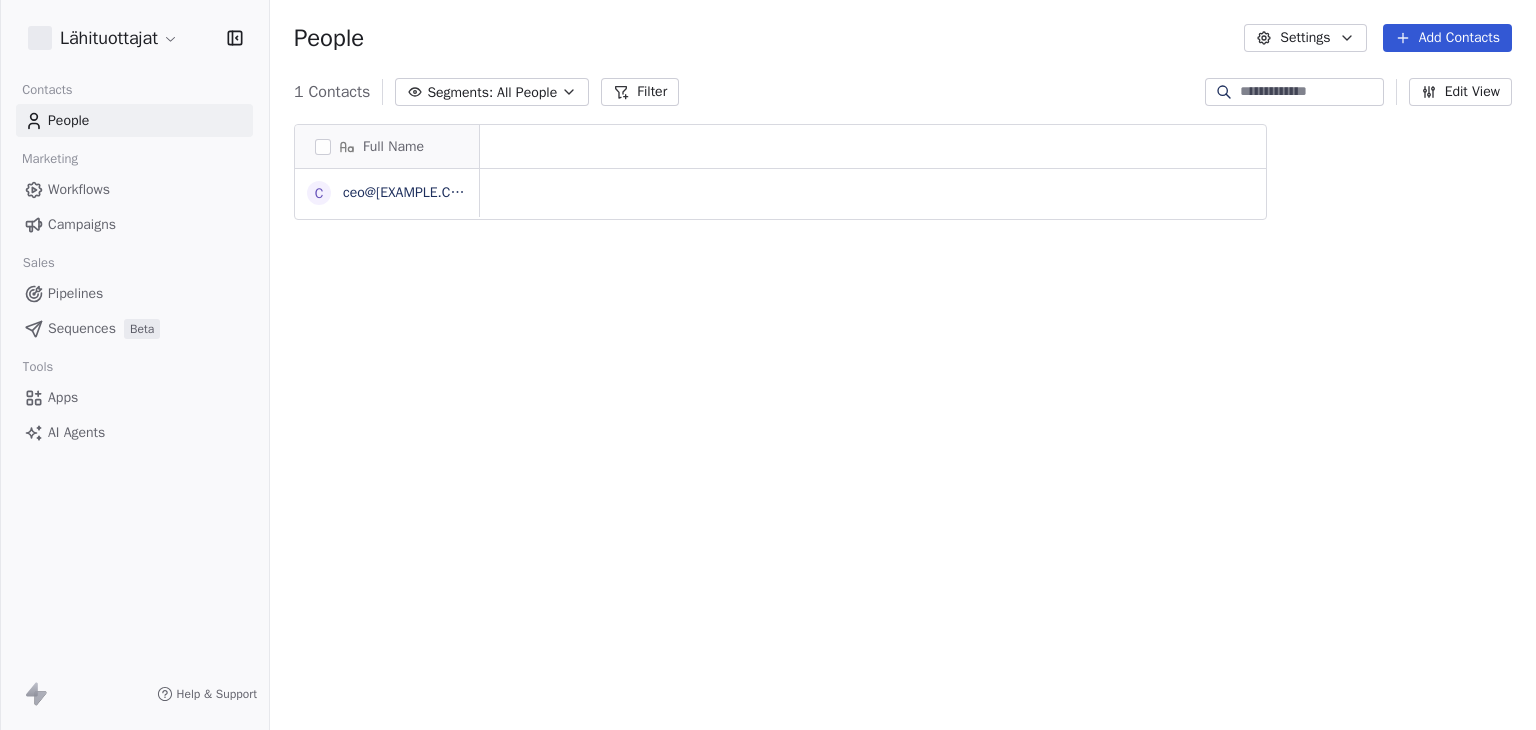 scroll, scrollTop: 626, scrollLeft: 1250, axis: both 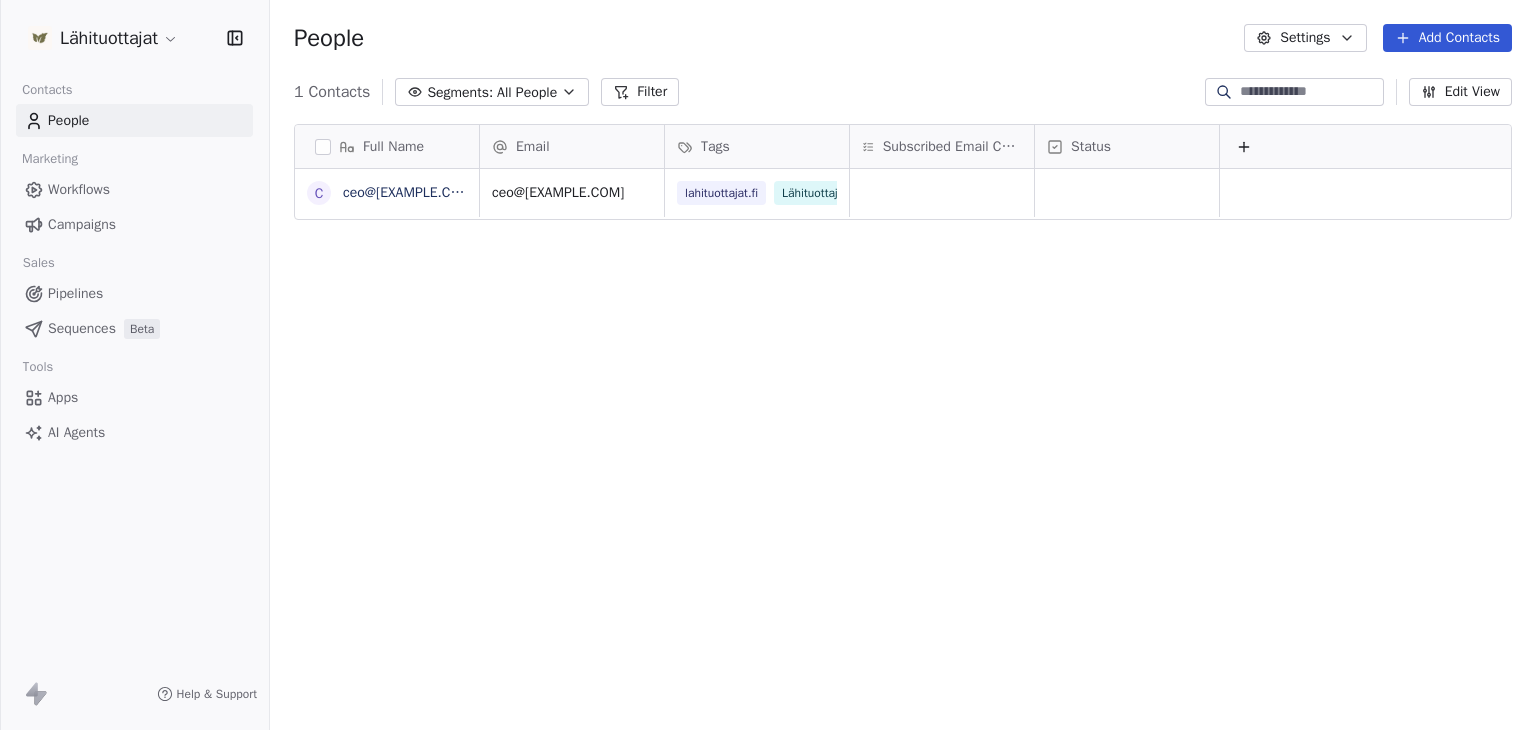 click on "Lähituottajat Contacts People Marketing Workflows Campaigns Sales Pipelines Sequences Beta Tools Apps AI Agents Help & Support People Settings  Add Contacts 1 Contacts Segments: All People Filter  Edit View Tag Add to Sequence Export Full Name c ceo@millilane.com Email Tags Subscribed Email Categories Status ceo@millilane.com lahituottajat.fi Lähituottajahaku ilmoitus
To pick up a draggable item, press the space bar.
While dragging, use the arrow keys to move the item.
Press space again to drop the item in its new position, or press escape to cancel." at bounding box center (768, 365) 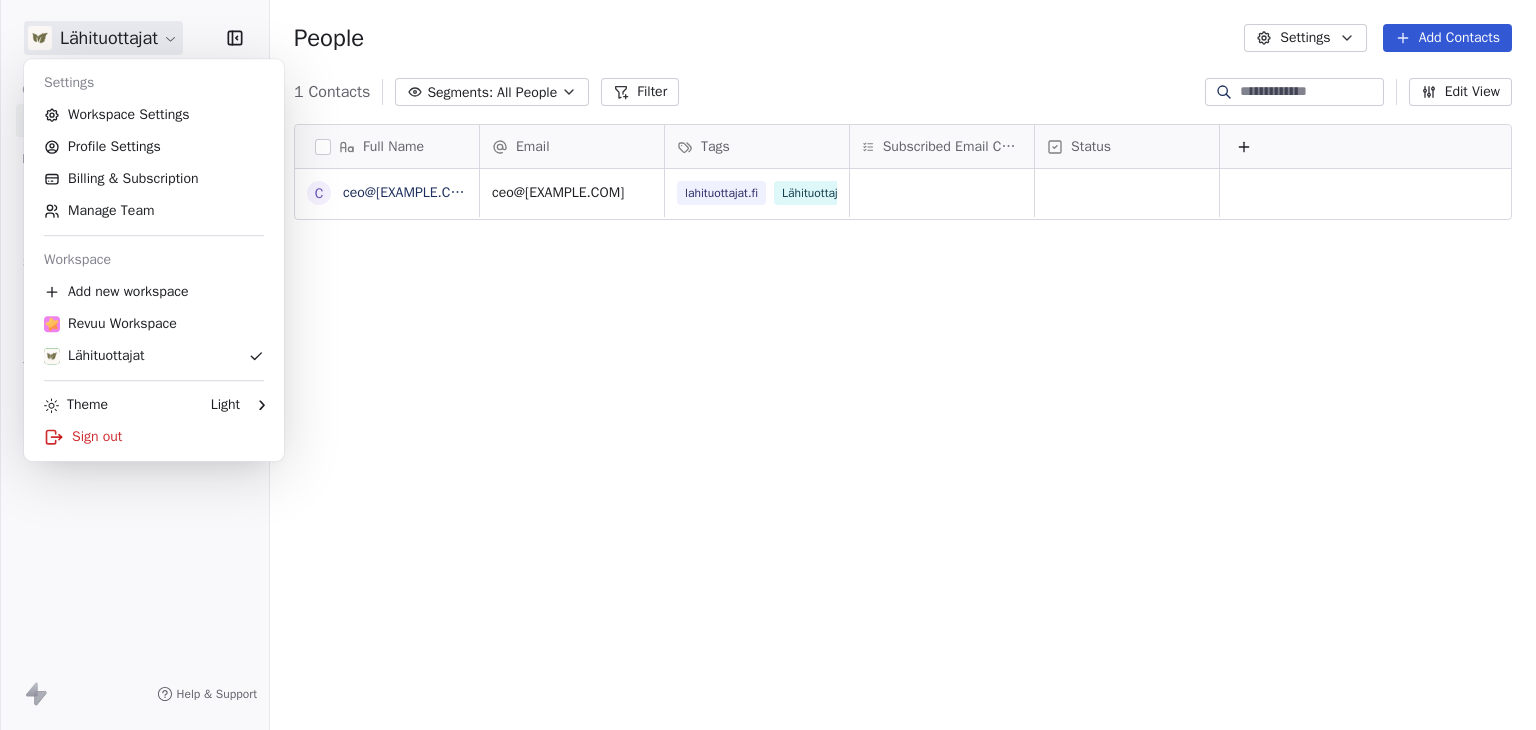 click on "Lähituottajat Contacts People Marketing Workflows Campaigns Sales Pipelines Sequences Beta Tools Apps AI Agents Help & Support People Settings  Add Contacts 1 Contacts Segments: All People Filter  Edit View Tag Add to Sequence Export Full Name c ceo@millilane.com Email Tags Subscribed Email Categories Status ceo@millilane.com lahituottajat.fi Lähituottajahaku ilmoitus
To pick up a draggable item, press the space bar.
While dragging, use the arrow keys to move the item.
Press space again to drop the item in its new position, or press escape to cancel.
Settings Workspace Settings Profile Settings Billing & Subscription Manage Team   Workspace Add new workspace Revuu Workspace Lähituottajat Theme Light Sign out" at bounding box center [768, 365] 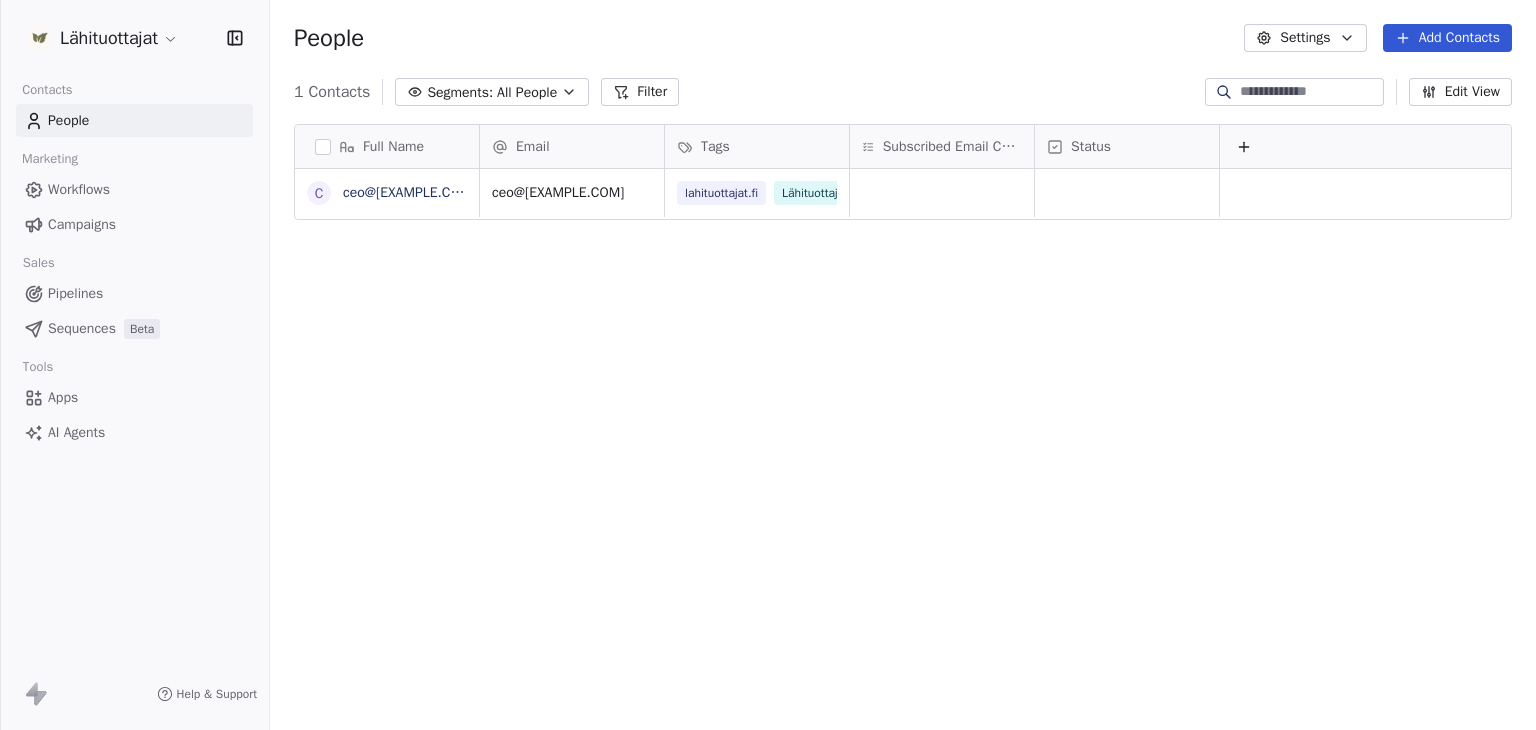 click on "Sequences" at bounding box center [82, 328] 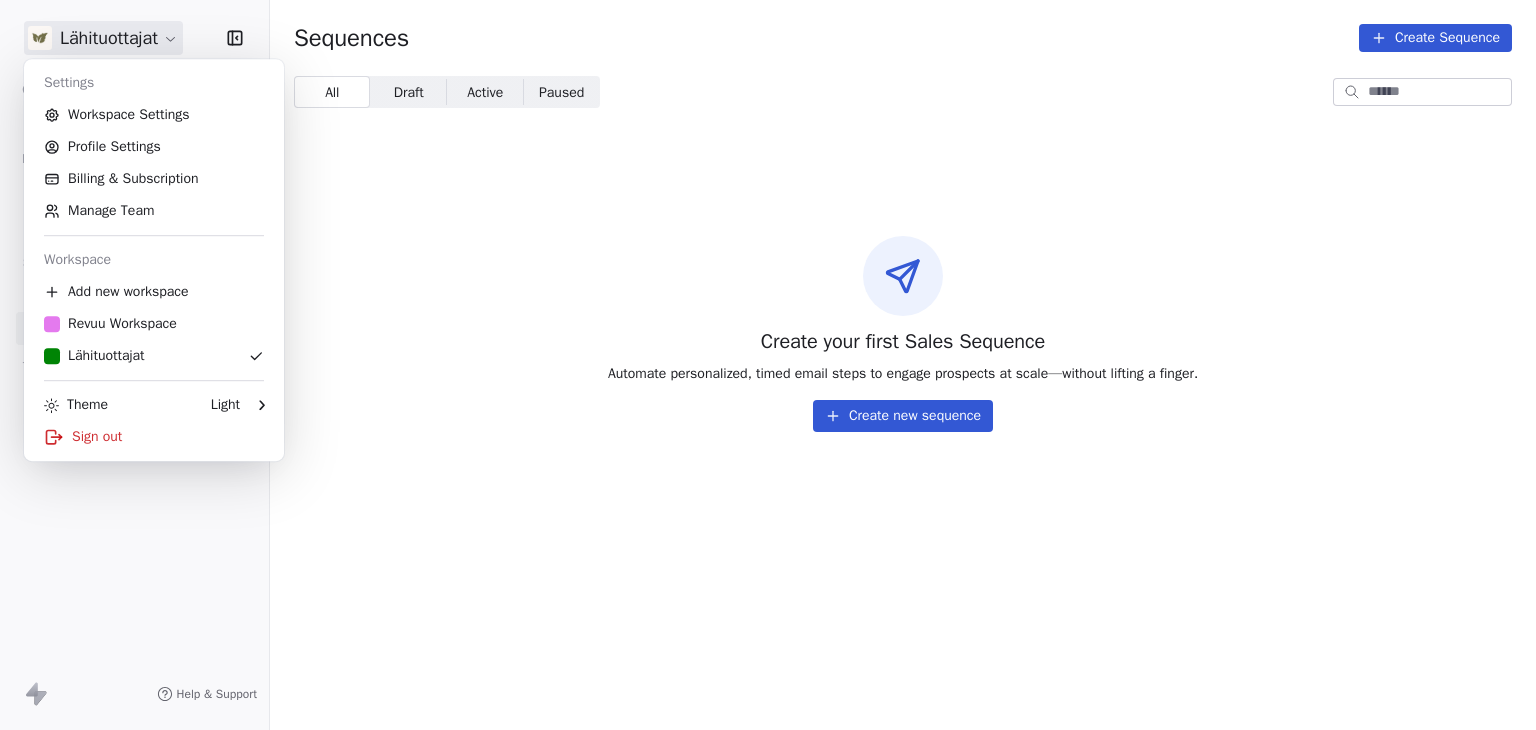 click on "Lähituottajat Contacts People Marketing Workflows Campaigns Sales Pipelines Sequences Beta Tools Apps AI Agents Help & Support Sequences  Create Sequence All All Draft Draft Active Active Paused Paused Create your first Sales Sequence Automate personalized, timed email steps to engage prospects at scale—without lifting a finger. Create new sequence   Settings Workspace Settings Profile Settings Billing & Subscription Manage Team   Workspace Add new workspace Revuu Workspace Lähituottajat Theme Light Sign out" at bounding box center [768, 365] 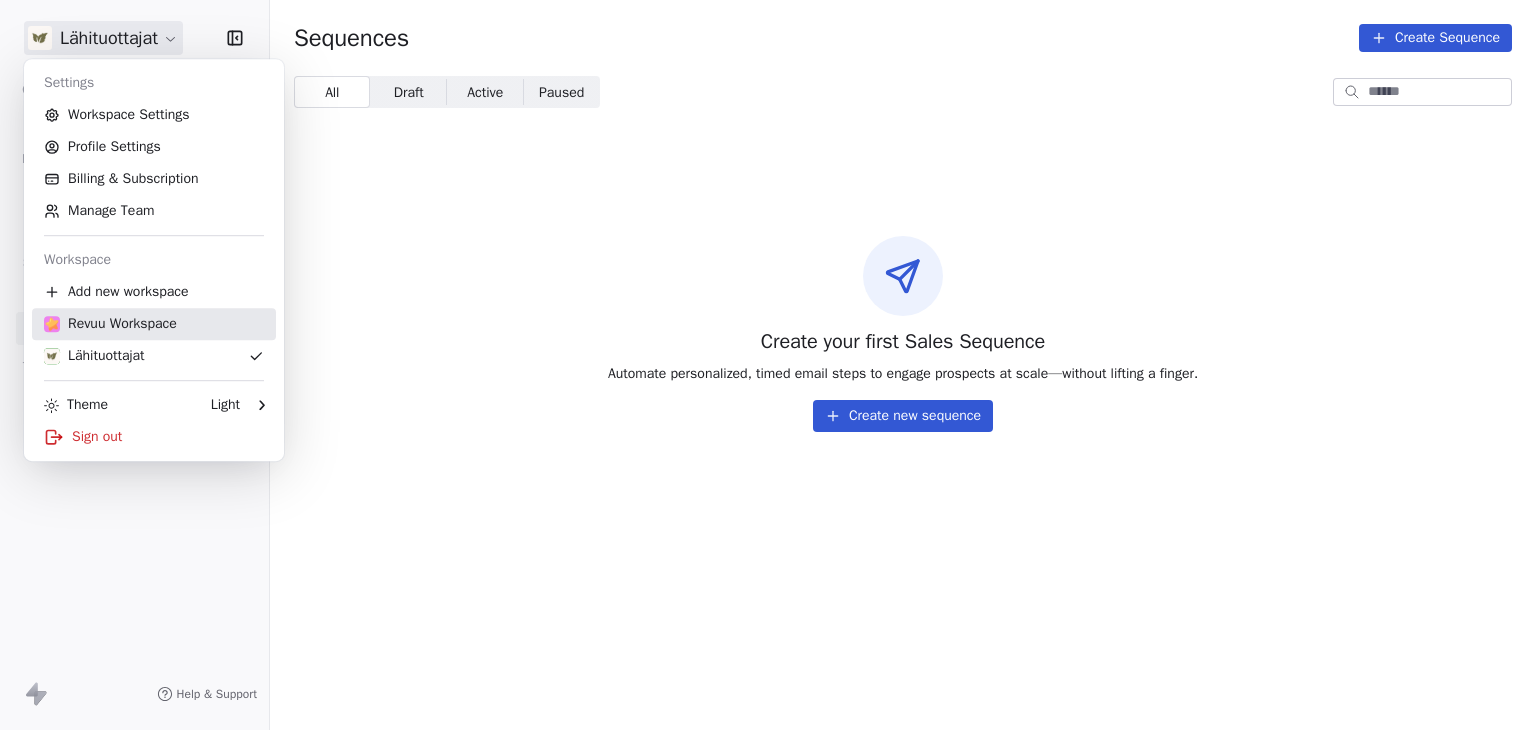 click on "Revuu Workspace" at bounding box center [110, 324] 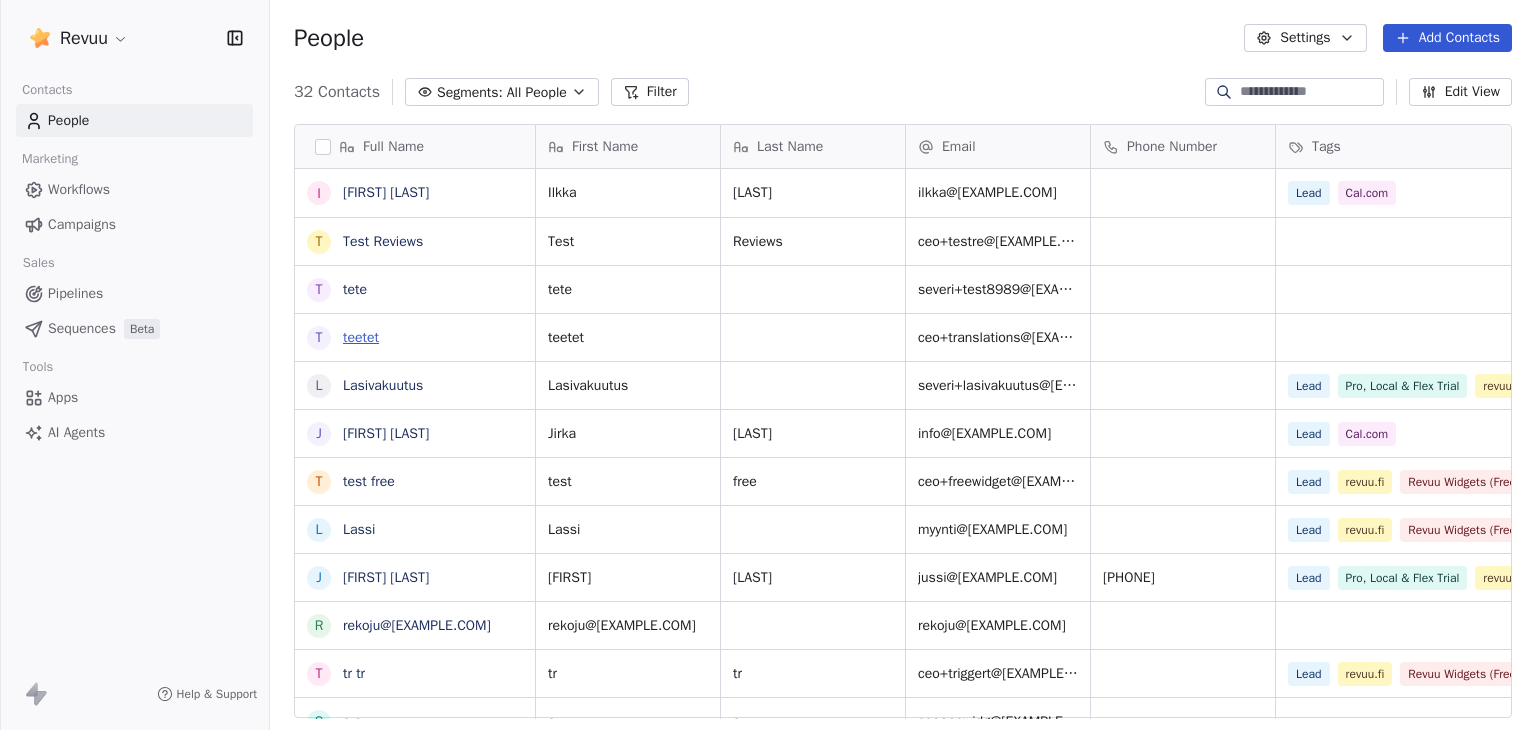 scroll, scrollTop: 16, scrollLeft: 16, axis: both 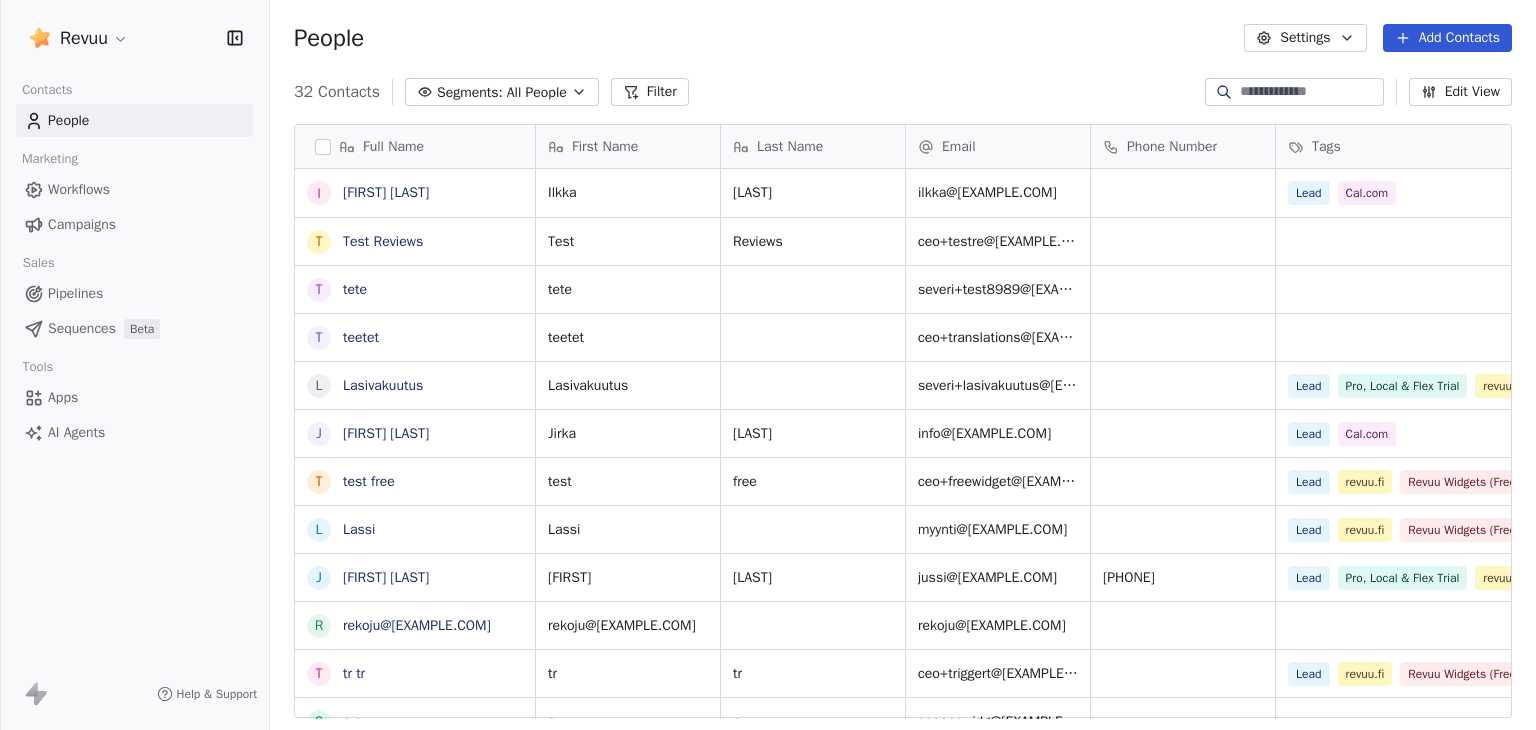 click on "Revuu Contacts People Marketing Workflows Campaigns Sales Pipelines Sequences Beta Tools Apps AI Agents Help & Support People Settings  Add Contacts 32 Contacts Segments: All People Filter  Edit View Tag Add to Sequence Export Full Name I Ilkka Häggman T Test Reviews t tete t teetet L Lasivakuutus J Jirka Patis t test free L Lassi J Jussi Rekonen r rekoju@me.com t tr tr s s s w widget hemmo V Va ba c capi test 2 s seb seb h ha ha T Test Flows F Flex Tester P Pro Tester s severi+trial@revuu.fi S Severi Widget F Flow Test T Trial Revuu Dump H Hanna Miettola-Järvinen S Sam Björk E Example Demo S Severi S e einimeeny@gmail.com s saavi_pianot_1b@icloud.com 8 84.matala_morfi@icloud.com F Fredrik First Name Last Name Email Phone Number Tags Country Website Job Title Ilkka Häggman ilkka@himovement.fi Lead Cal.com Test Reviews ceo+testre@millilane.com tete severi+test8989@revuu.fi teetet ceo+translations@millilane.com Lasivakuutus severi+lasivakuutus@revuu.fi Lead Pro, Local & Flex Trial revuu.fi Trial Jirka tr" at bounding box center (768, 365) 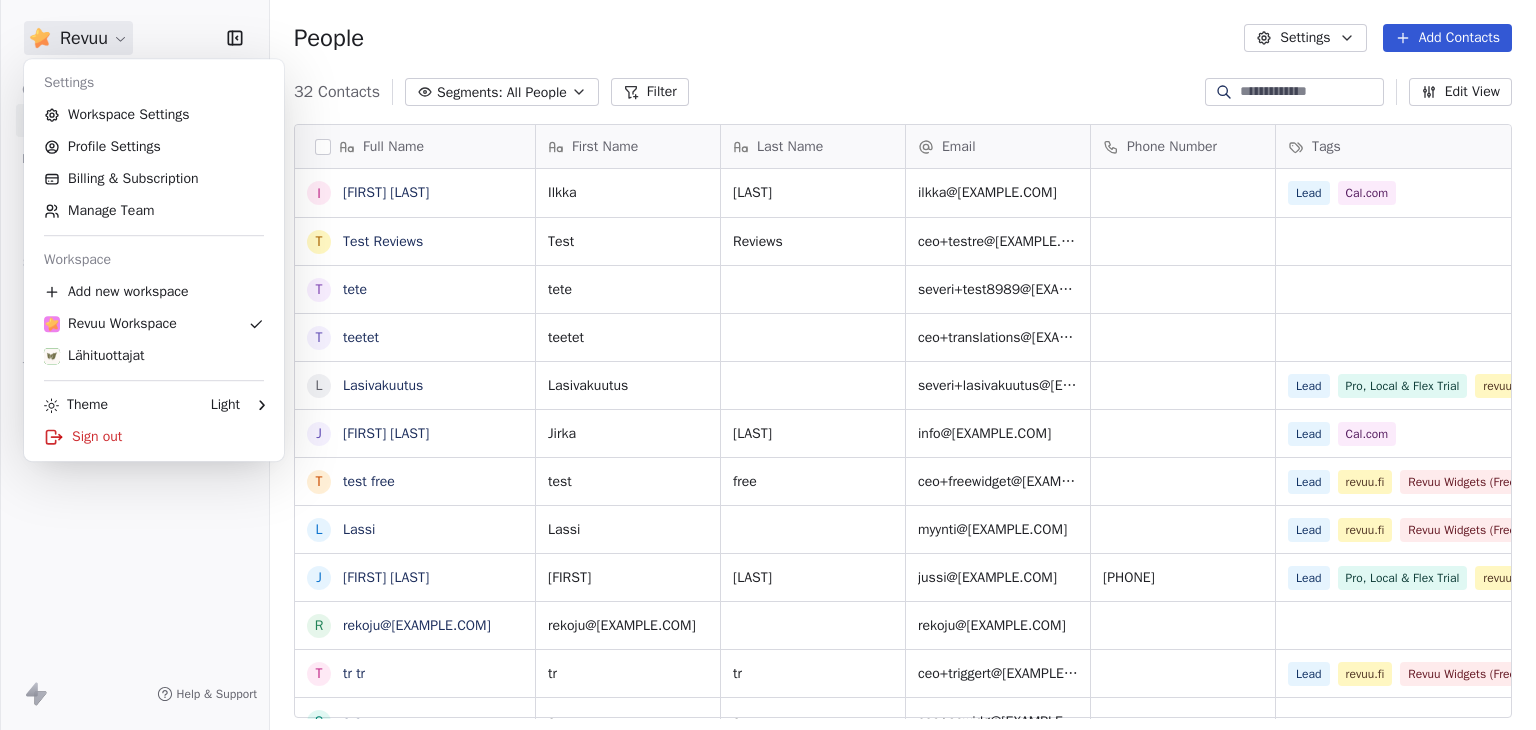 click on "Revuu Contacts People Marketing Workflows Campaigns Sales Pipelines Sequences Beta Tools Apps AI Agents Help & Support People Settings  Add Contacts 32 Contacts Segments: All People Filter  Edit View Tag Add to Sequence Export Full Name I Ilkka Häggman T Test Reviews t tete t teetet L Lasivakuutus J Jirka Patis t test free L Lassi J Jussi Rekonen r rekoju@me.com t tr tr s s s w widget hemmo V Va ba c capi test 2 s seb seb h ha ha T Test Flows F Flex Tester P Pro Tester s severi+trial@revuu.fi S Severi Widget F Flow Test T Trial Revuu Dump H Hanna Miettola-Järvinen S Sam Björk E Example Demo S Severi S e einimeeny@gmail.com s saavi_pianot_1b@icloud.com 8 84.matala_morfi@icloud.com F Fredrik First Name Last Name Email Phone Number Tags Country Website Job Title Ilkka Häggman ilkka@himovement.fi Lead Cal.com Test Reviews ceo+testre@millilane.com tete severi+test8989@revuu.fi teetet ceo+translations@millilane.com Lasivakuutus severi+lasivakuutus@revuu.fi Lead Pro, Local & Flex Trial revuu.fi Trial Jirka tr" at bounding box center (768, 365) 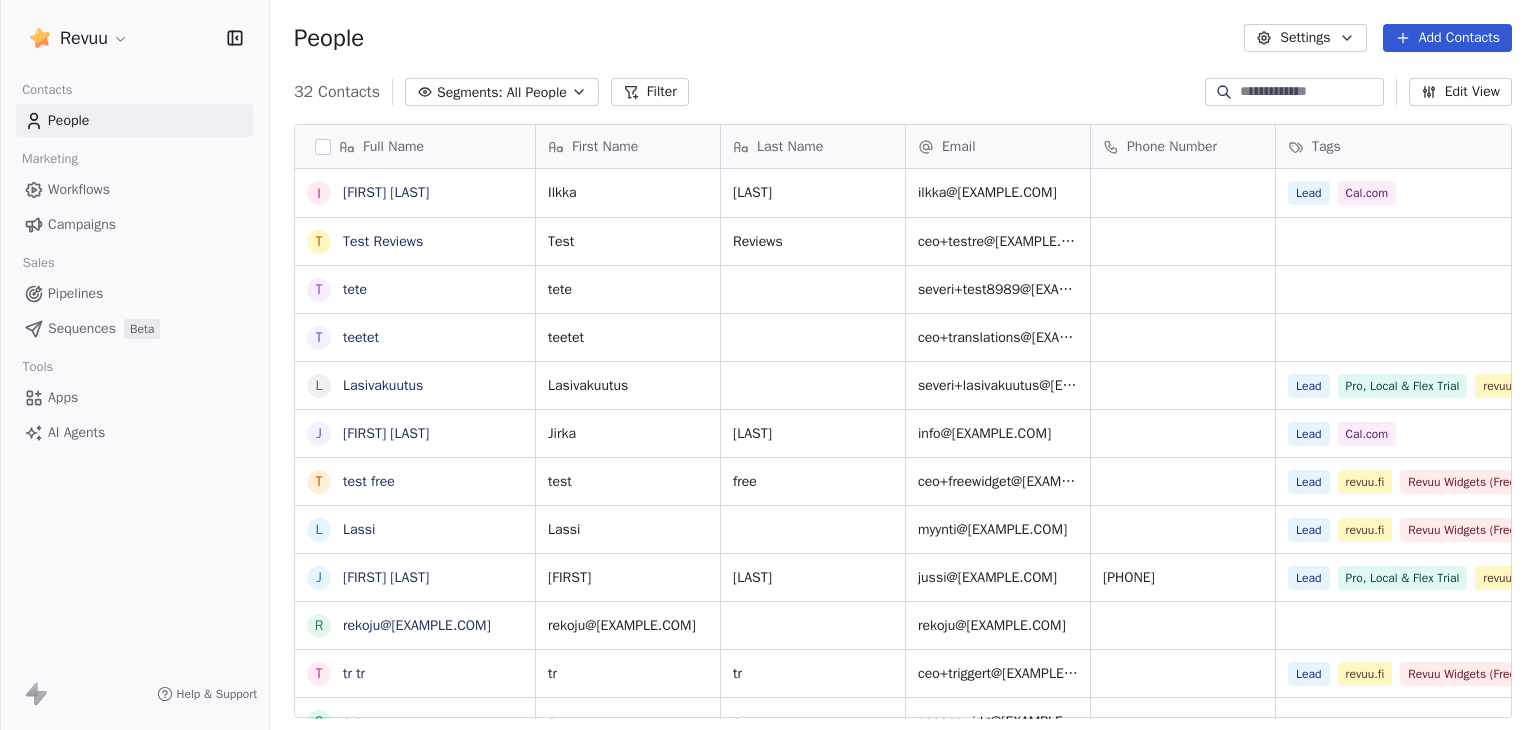 click on "Revuu Contacts People Marketing Workflows Campaigns Sales Pipelines Sequences Beta Tools Apps AI Agents Help & Support People Settings  Add Contacts 32 Contacts Segments: All People Filter  Edit View Tag Add to Sequence Export Full Name I Ilkka Häggman T Test Reviews t tete t teetet L Lasivakuutus J Jirka Patis t test free L Lassi J Jussi Rekonen r rekoju@me.com t tr tr s s s w widget hemmo V Va ba c capi test 2 s seb seb h ha ha T Test Flows F Flex Tester P Pro Tester s severi+trial@revuu.fi S Severi Widget F Flow Test T Trial Revuu Dump H Hanna Miettola-Järvinen S Sam Björk E Example Demo S Severi S e einimeeny@gmail.com s saavi_pianot_1b@icloud.com 8 84.matala_morfi@icloud.com F Fredrik First Name Last Name Email Phone Number Tags Country Website Job Title Ilkka Häggman ilkka@himovement.fi Lead Cal.com Test Reviews ceo+testre@millilane.com tete severi+test8989@revuu.fi teetet ceo+translations@millilane.com Lasivakuutus severi+lasivakuutus@revuu.fi Lead Pro, Local & Flex Trial revuu.fi Trial Jirka tr" at bounding box center [768, 365] 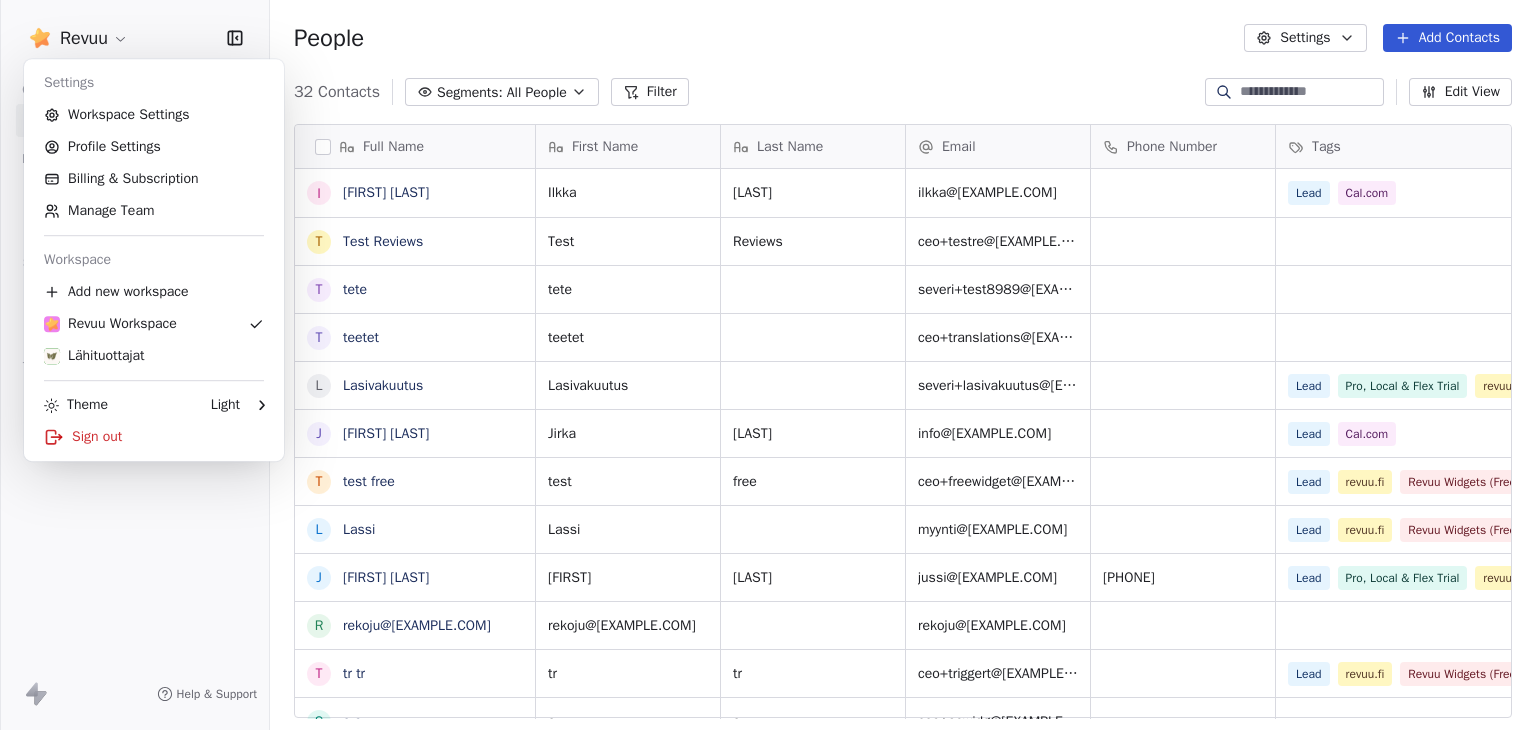 click on "Revuu Contacts People Marketing Workflows Campaigns Sales Pipelines Sequences Beta Tools Apps AI Agents Help & Support People Settings  Add Contacts 32 Contacts Segments: All People Filter  Edit View Tag Add to Sequence Export Full Name I Ilkka Häggman T Test Reviews t tete t teetet L Lasivakuutus J Jirka Patis t test free L Lassi J Jussi Rekonen r rekoju@me.com t tr tr s s s w widget hemmo V Va ba c capi test 2 s seb seb h ha ha T Test Flows F Flex Tester P Pro Tester s severi+trial@revuu.fi S Severi Widget F Flow Test T Trial Revuu Dump H Hanna Miettola-Järvinen S Sam Björk E Example Demo S Severi S e einimeeny@gmail.com s saavi_pianot_1b@icloud.com 8 84.matala_morfi@icloud.com F Fredrik First Name Last Name Email Phone Number Tags Country Website Job Title Ilkka Häggman ilkka@himovement.fi Lead Cal.com Test Reviews ceo+testre@millilane.com tete severi+test8989@revuu.fi teetet ceo+translations@millilane.com Lasivakuutus severi+lasivakuutus@revuu.fi Lead Pro, Local & Flex Trial revuu.fi Trial Jirka tr" at bounding box center [768, 365] 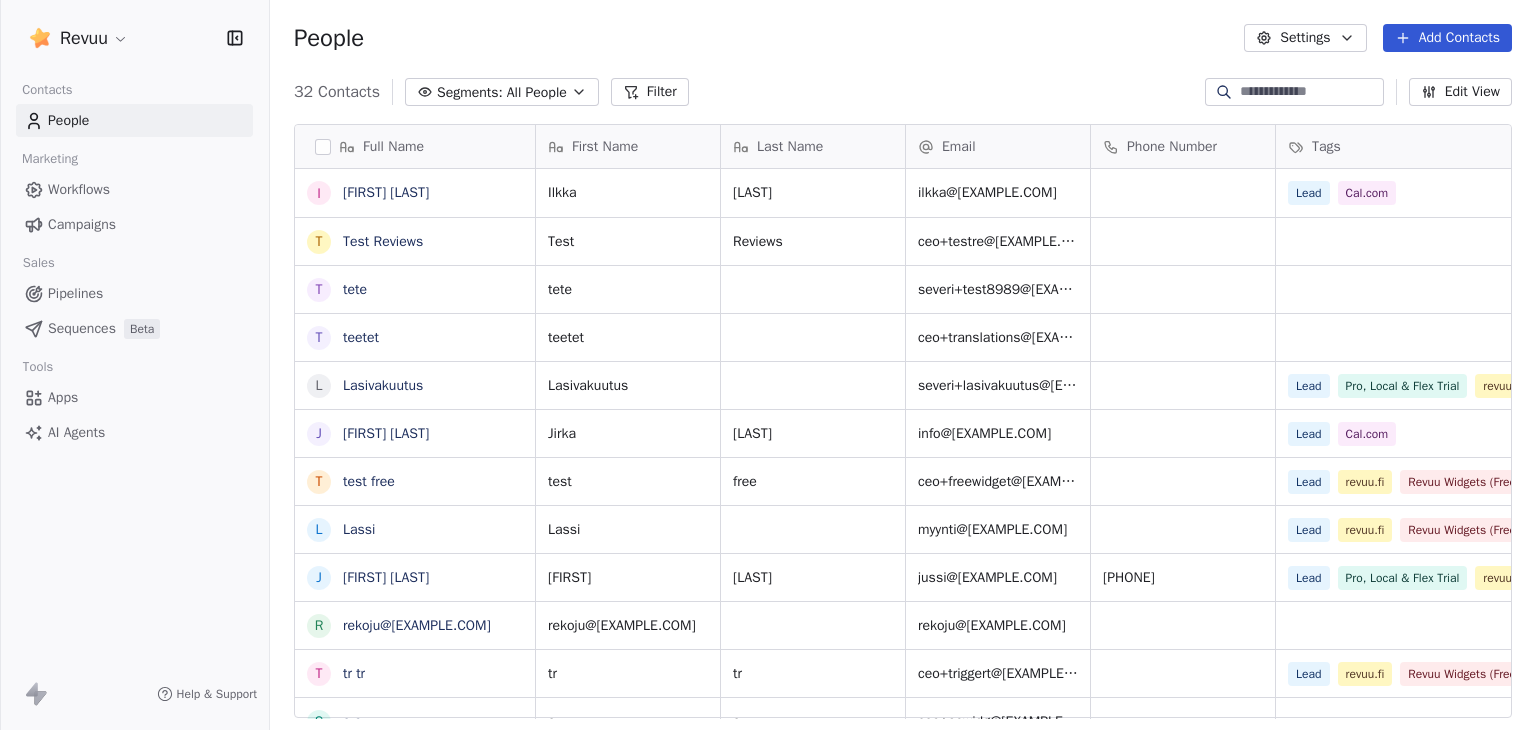 click on "Sequences" at bounding box center (82, 328) 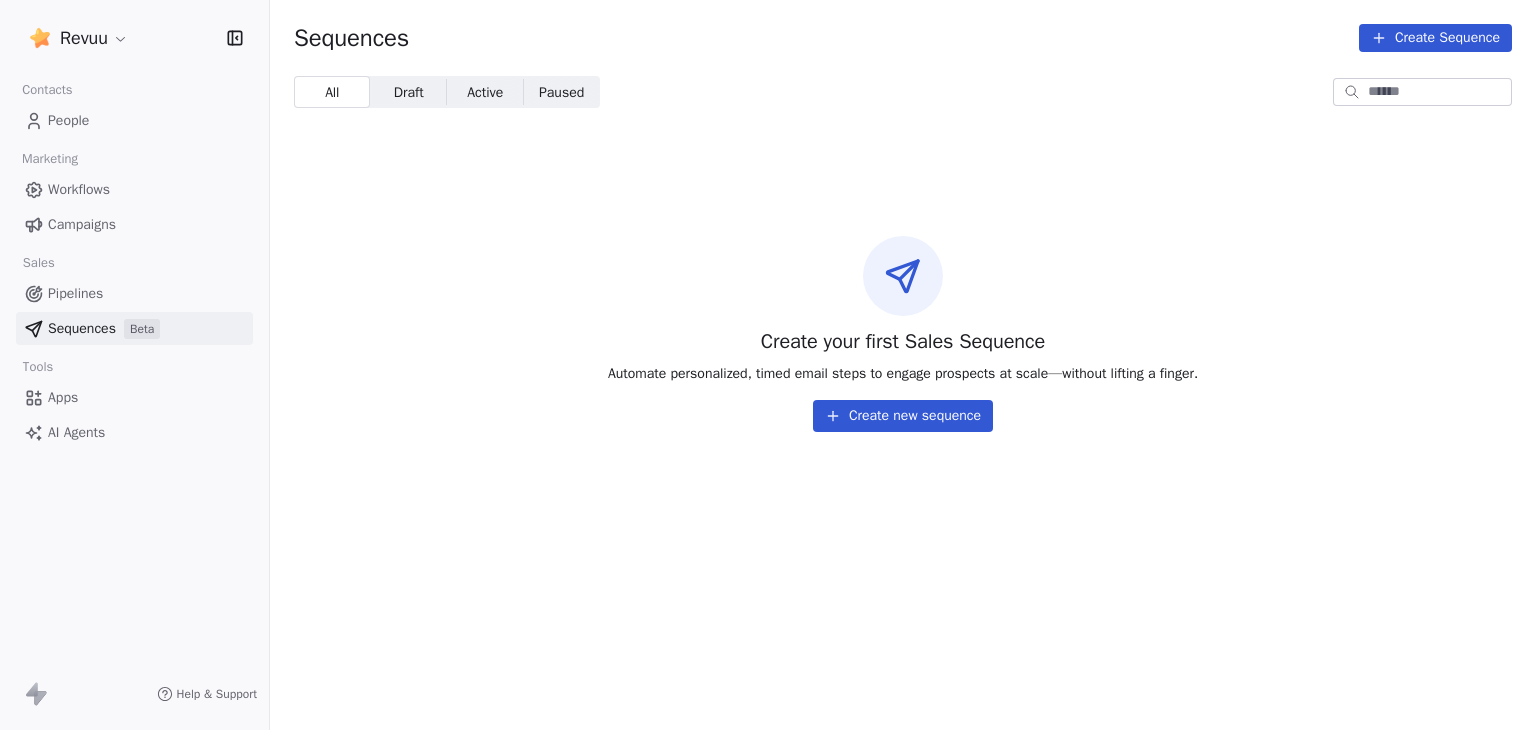 click on "Revuu Contacts People Marketing Workflows Campaigns Sales Pipelines Sequences Beta Tools Apps AI Agents Help & Support Sequences  Create Sequence All All Draft Draft Active Active Paused Paused Create your first Sales Sequence Automate personalized, timed email steps to engage prospects at scale—without lifting a finger. Create new sequence" at bounding box center (768, 365) 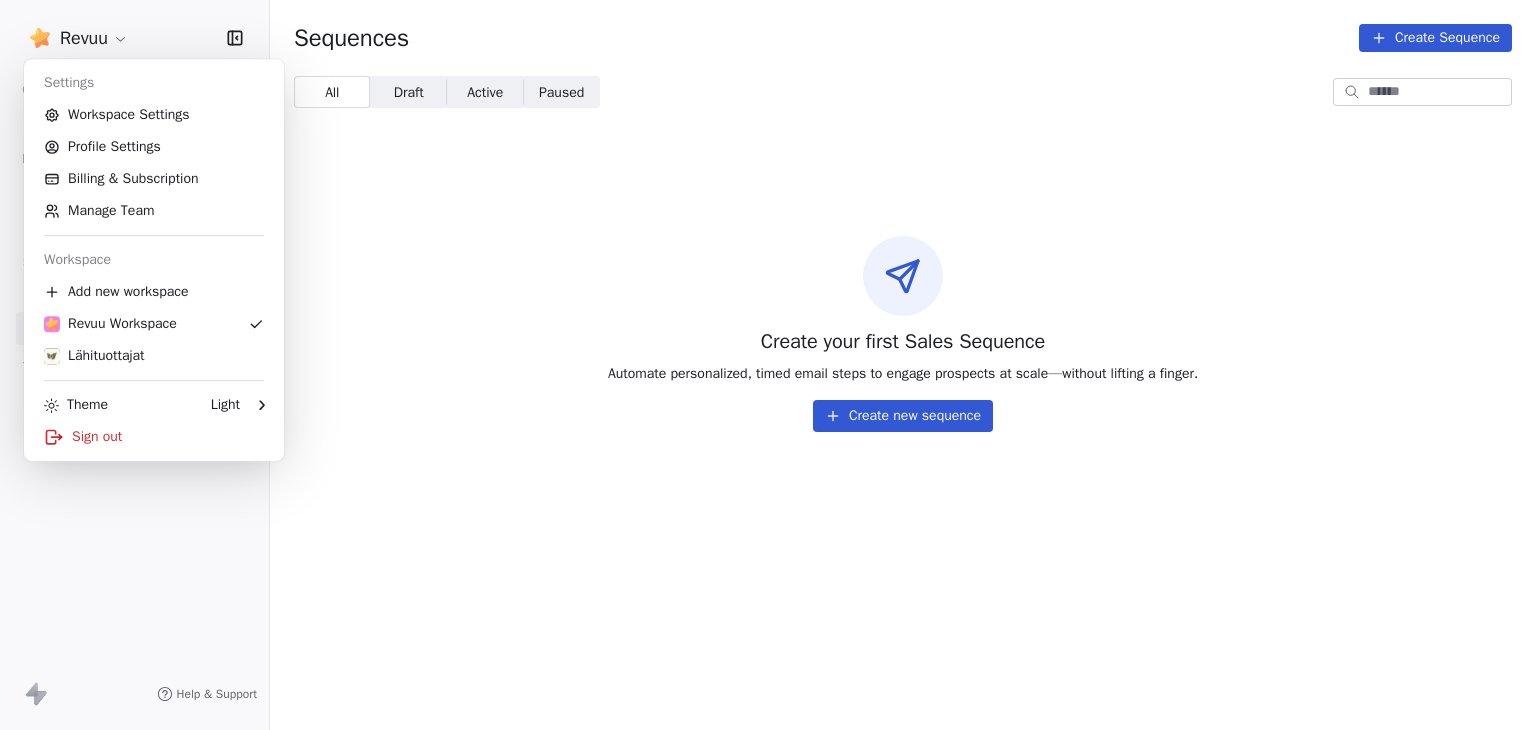click on "Revuu Contacts People Marketing Workflows Campaigns Sales Pipelines Sequences Beta Tools Apps AI Agents Help & Support Sequences  Create Sequence All All Draft Draft Active Active Paused Paused Create your first Sales Sequence Automate personalized, timed email steps to engage prospects at scale—without lifting a finger. Create new sequence   Settings Workspace Settings Profile Settings Billing & Subscription Manage Team   Workspace Add new workspace Revuu Workspace Lähituottajat Theme Light Sign out" at bounding box center [768, 365] 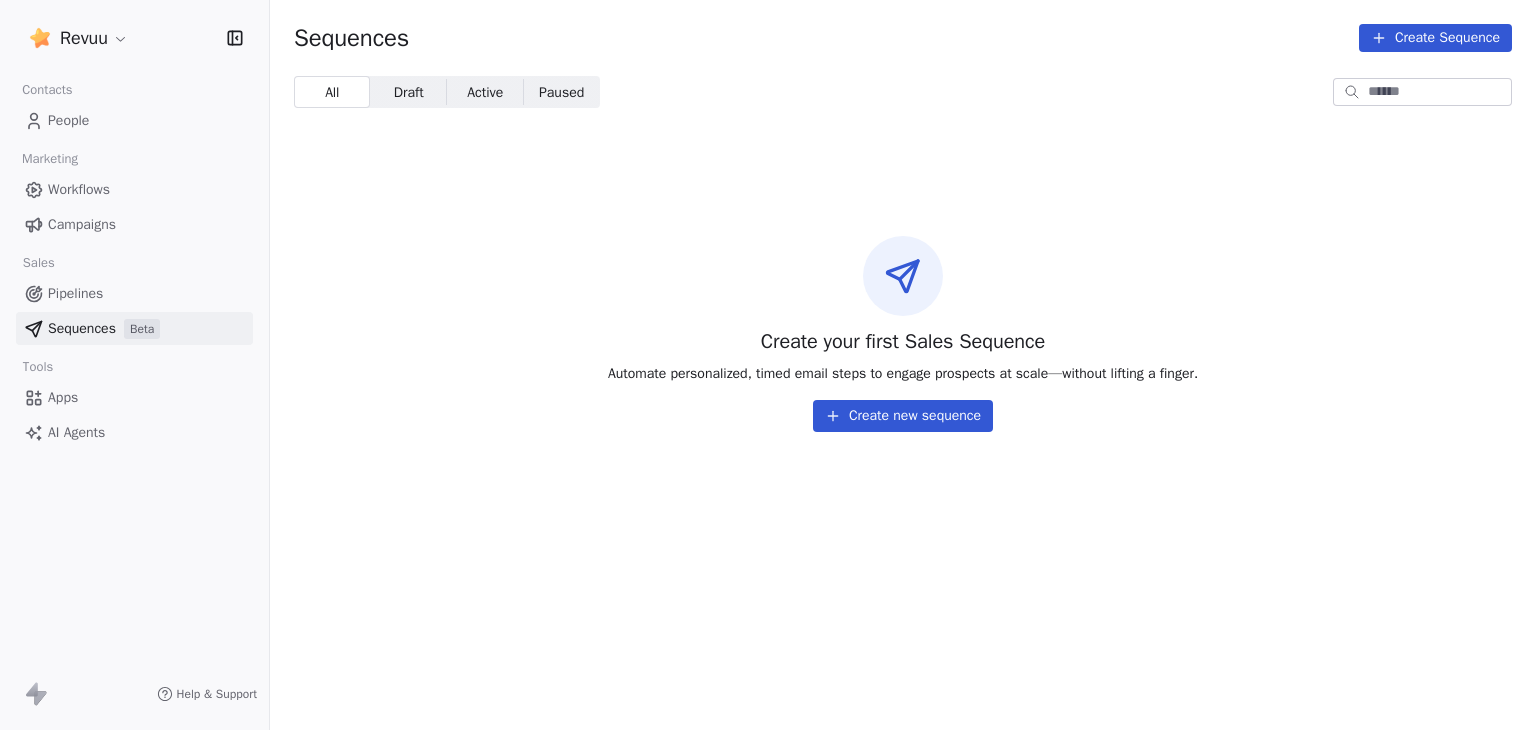 type 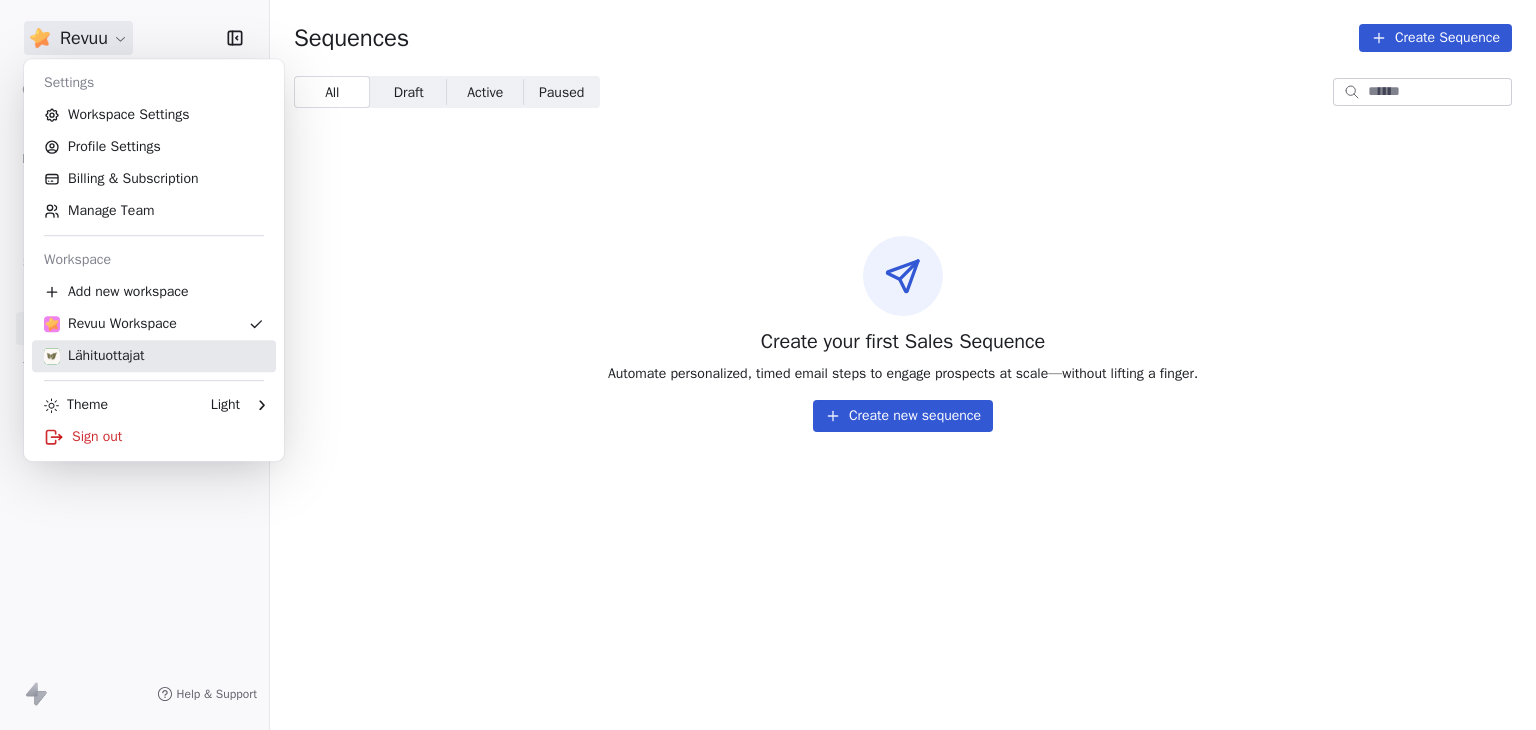 click on "Lähituottajat" at bounding box center (94, 356) 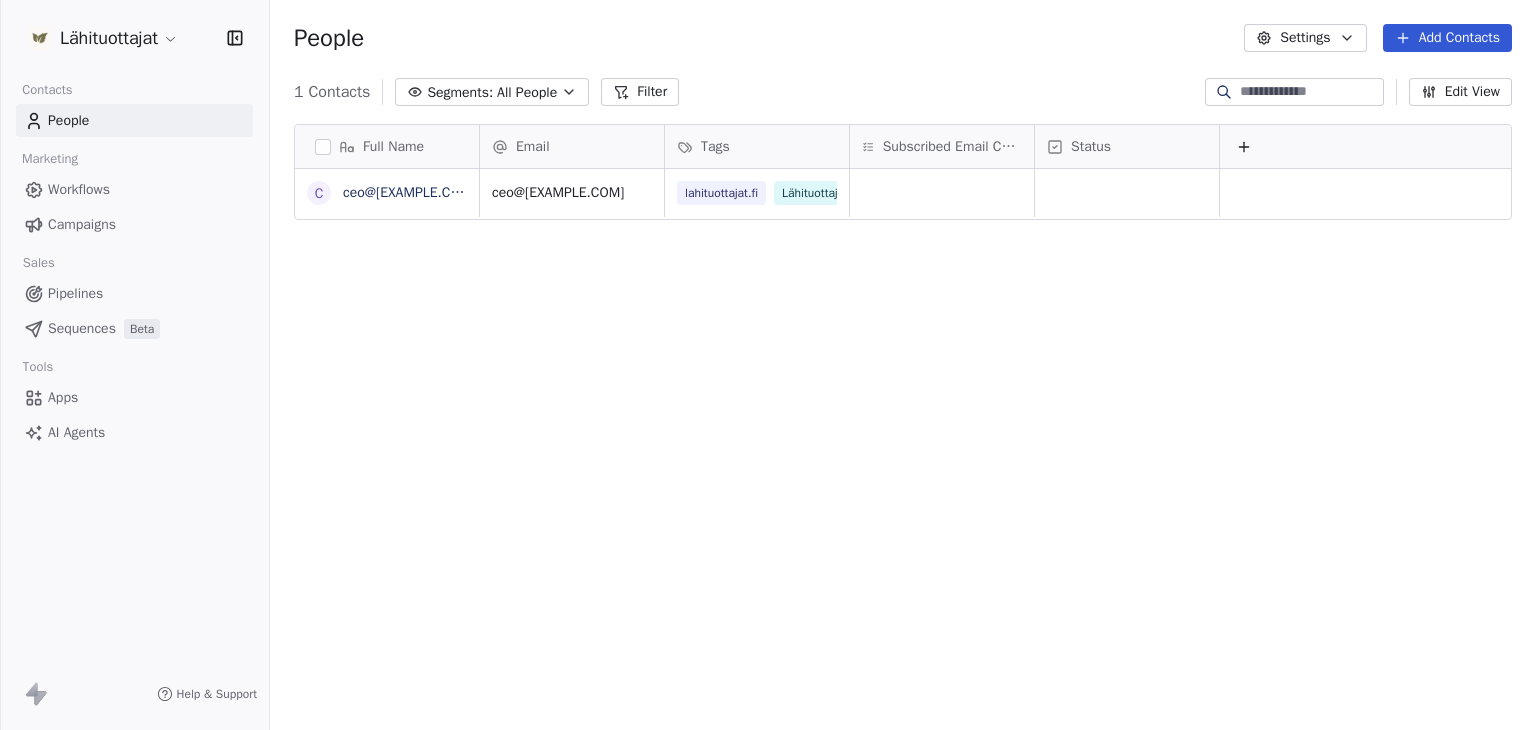 scroll, scrollTop: 16, scrollLeft: 16, axis: both 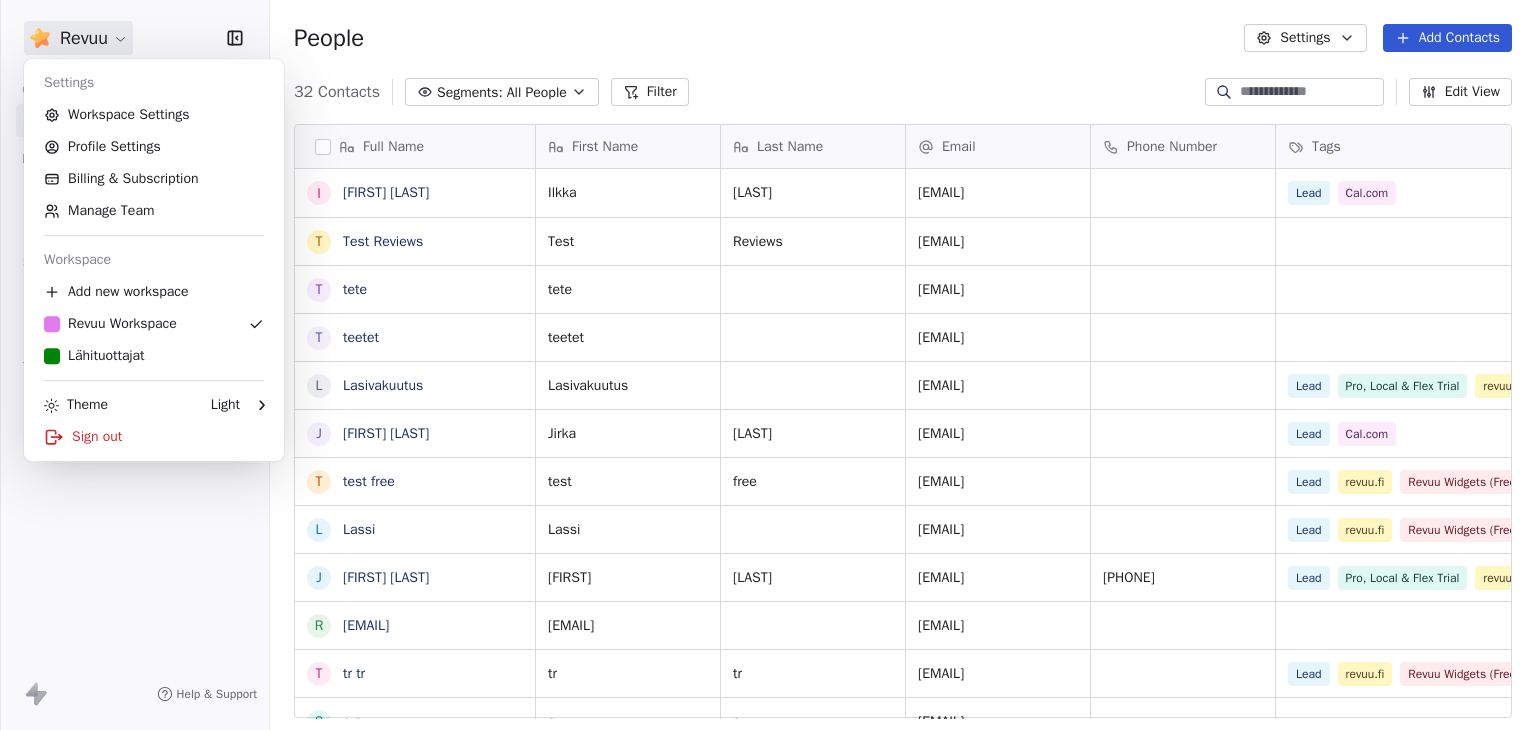 click on "Settings Workspace Settings Profile Settings Billing & Subscription Manage Team Workspace Add new workspace Revuu Workspace Lähituottajat Theme Light Sign out
[FIRST] [LAST] T Test Reviews ttete t teetet L Lasivakuutus J [FIRST] [LAST] t test free L Lassi J [FIRST] [LAST] r [EMAIL] t tr tr s s s w widget hemmo V Va ba c capi test 2 s seb seb h ha ha T Test Flows F Flex Tester P Pro Tester s [EMAIL] S Severi Widget F Flow Test T Trial Revuu Dump H [FIRST] [LAST] S [FIRST] S e [EMAIL] s [EMAIL] 8 84.example.com F Fredrik First Name Last Name Email Phone Number Tags Country Website Job Title [FIRST] [LAST] [EMAIL] Lead Cal.com Test Reviews [EMAIL] [EMAIL] teetet [EMAIL] Lasivakuutus [EMAIL] Lead Pro, Local & Flex Trial revuu.fi Trial [FIRST] tr" at bounding box center [768, 365] 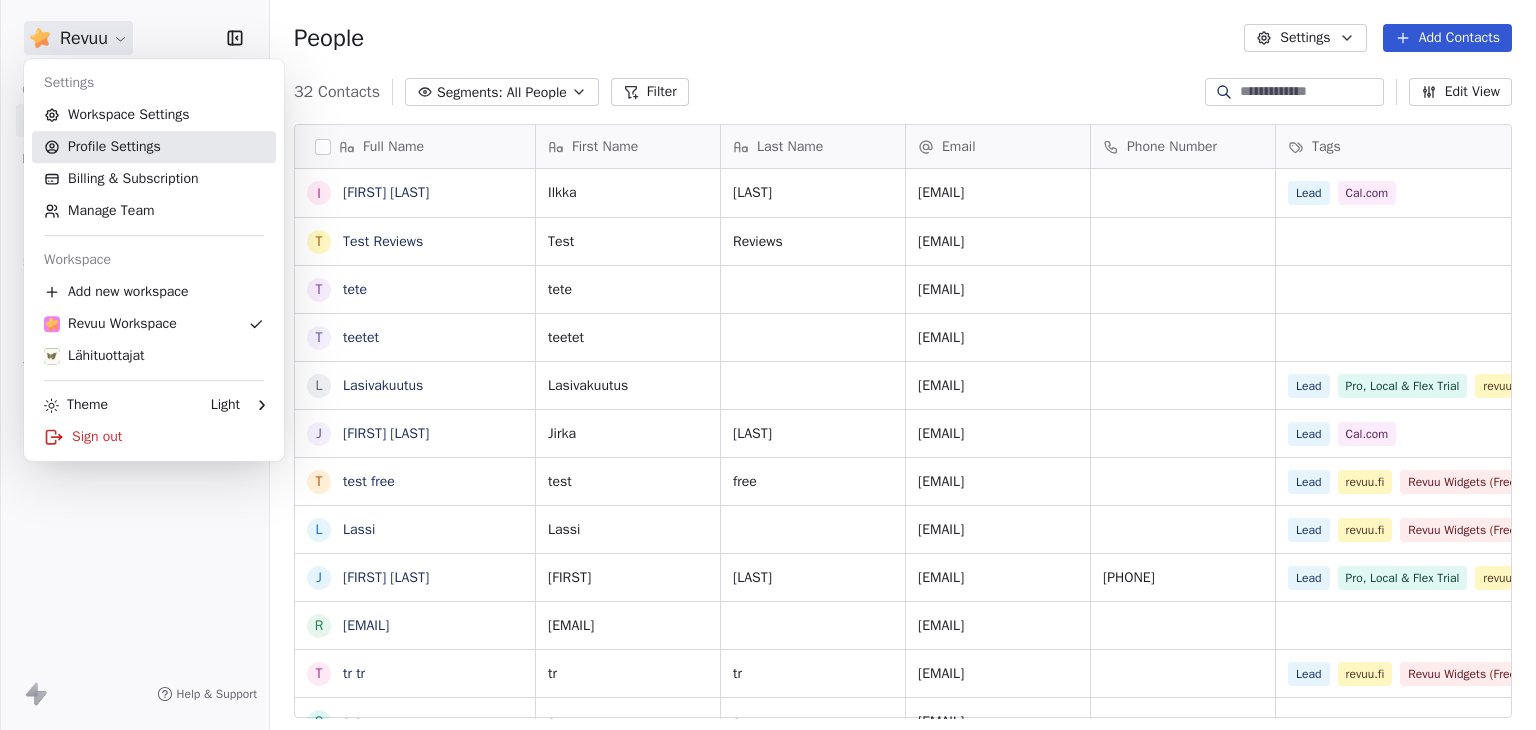 click on "Profile Settings" at bounding box center [154, 147] 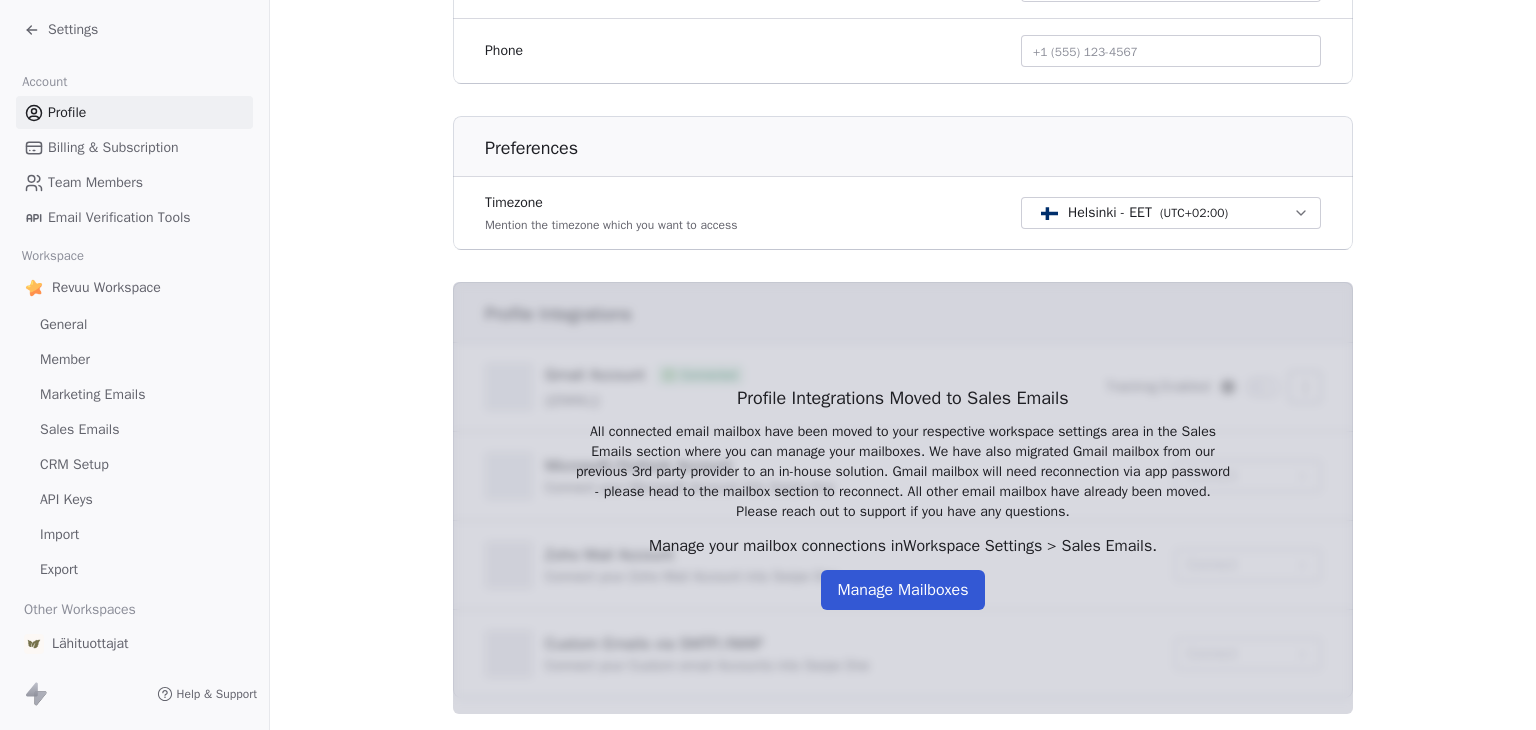 scroll, scrollTop: 543, scrollLeft: 0, axis: vertical 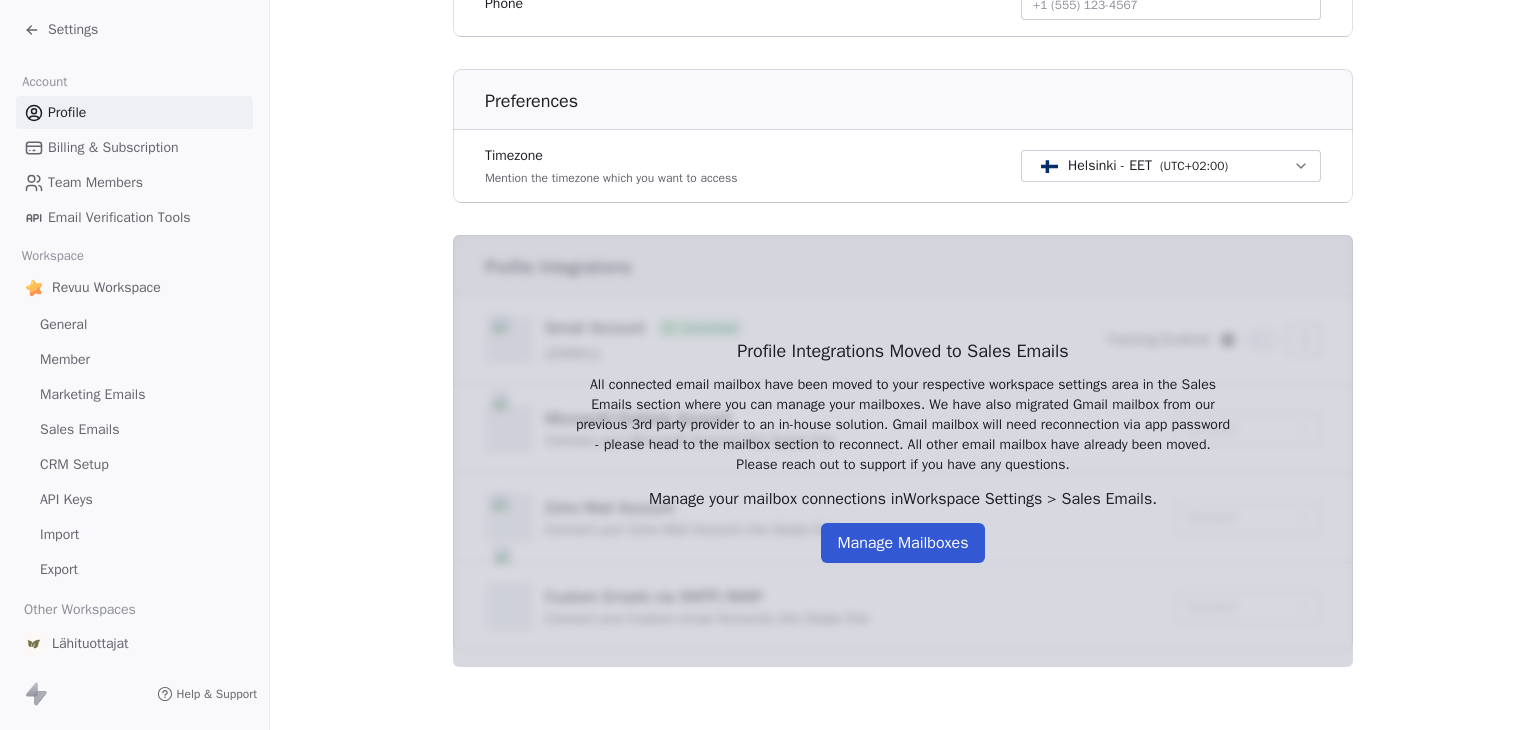 click on "Sales Emails" at bounding box center (79, 429) 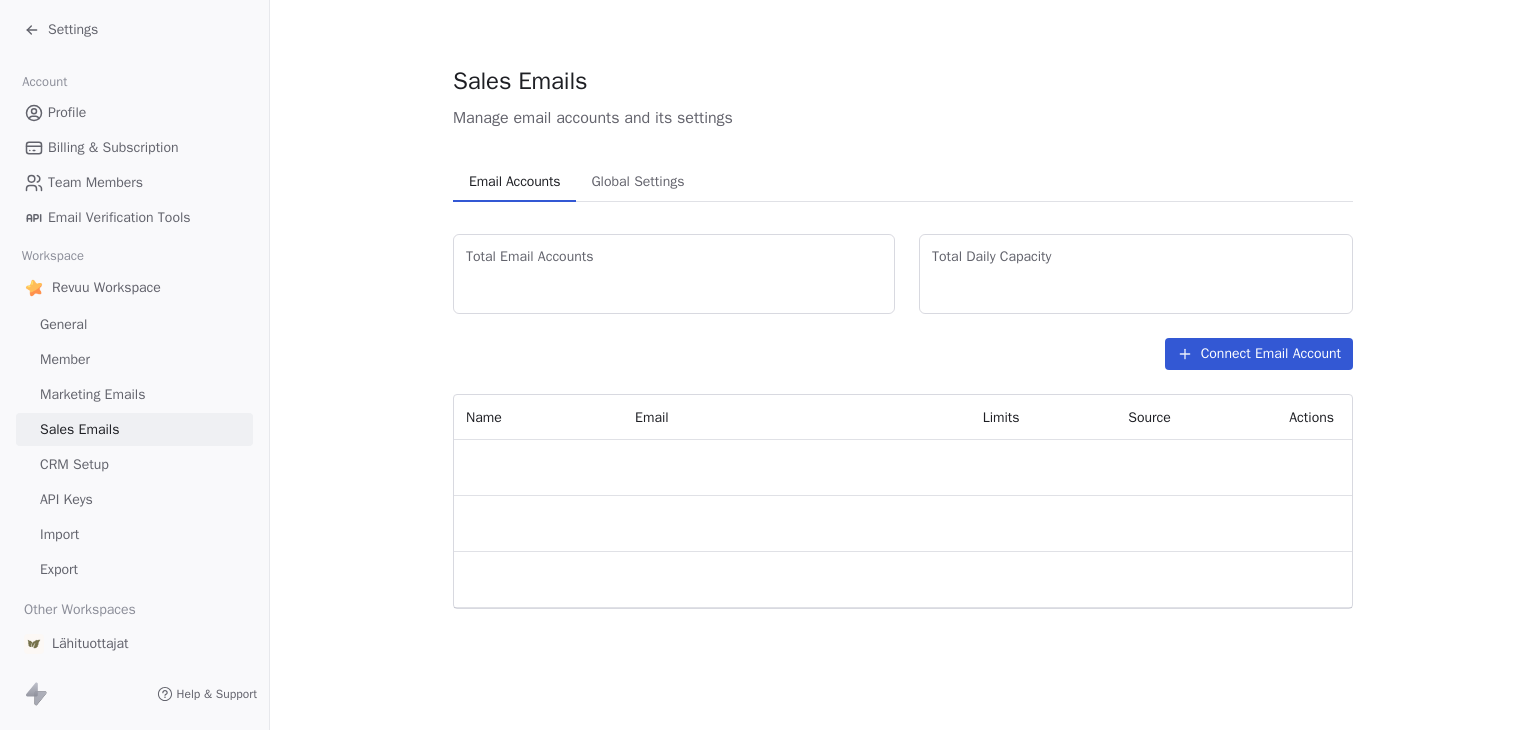 scroll, scrollTop: 0, scrollLeft: 0, axis: both 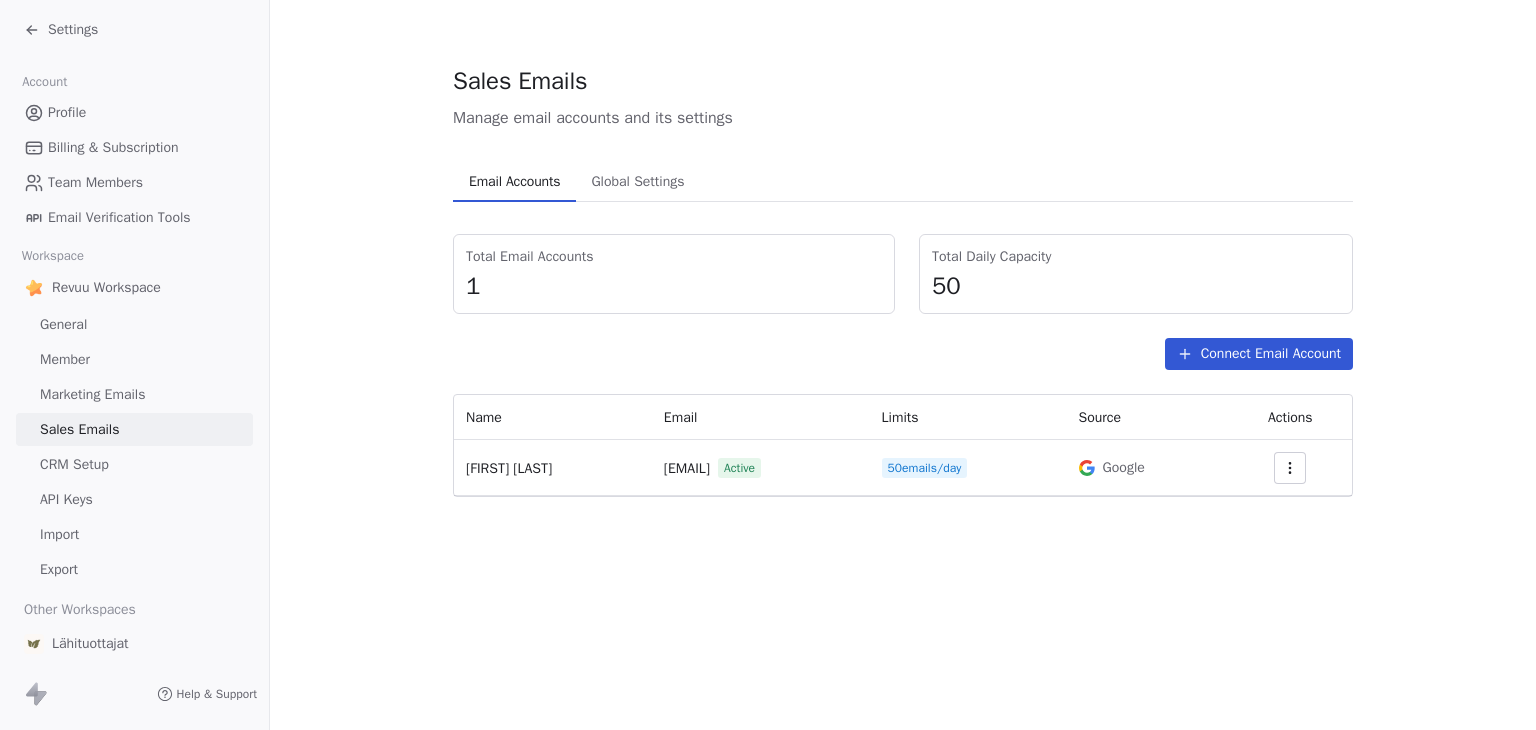 click 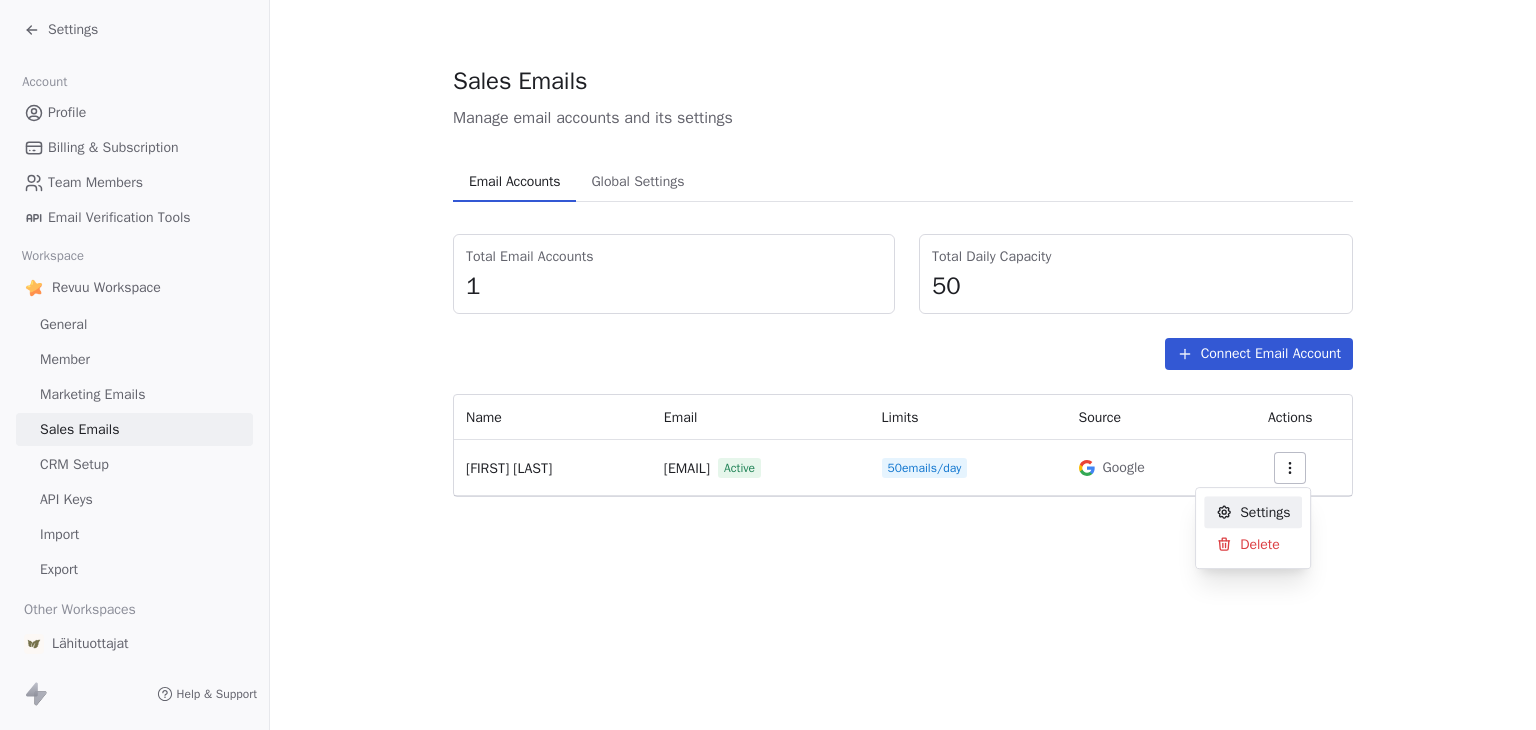 click on "Settings" at bounding box center [1265, 512] 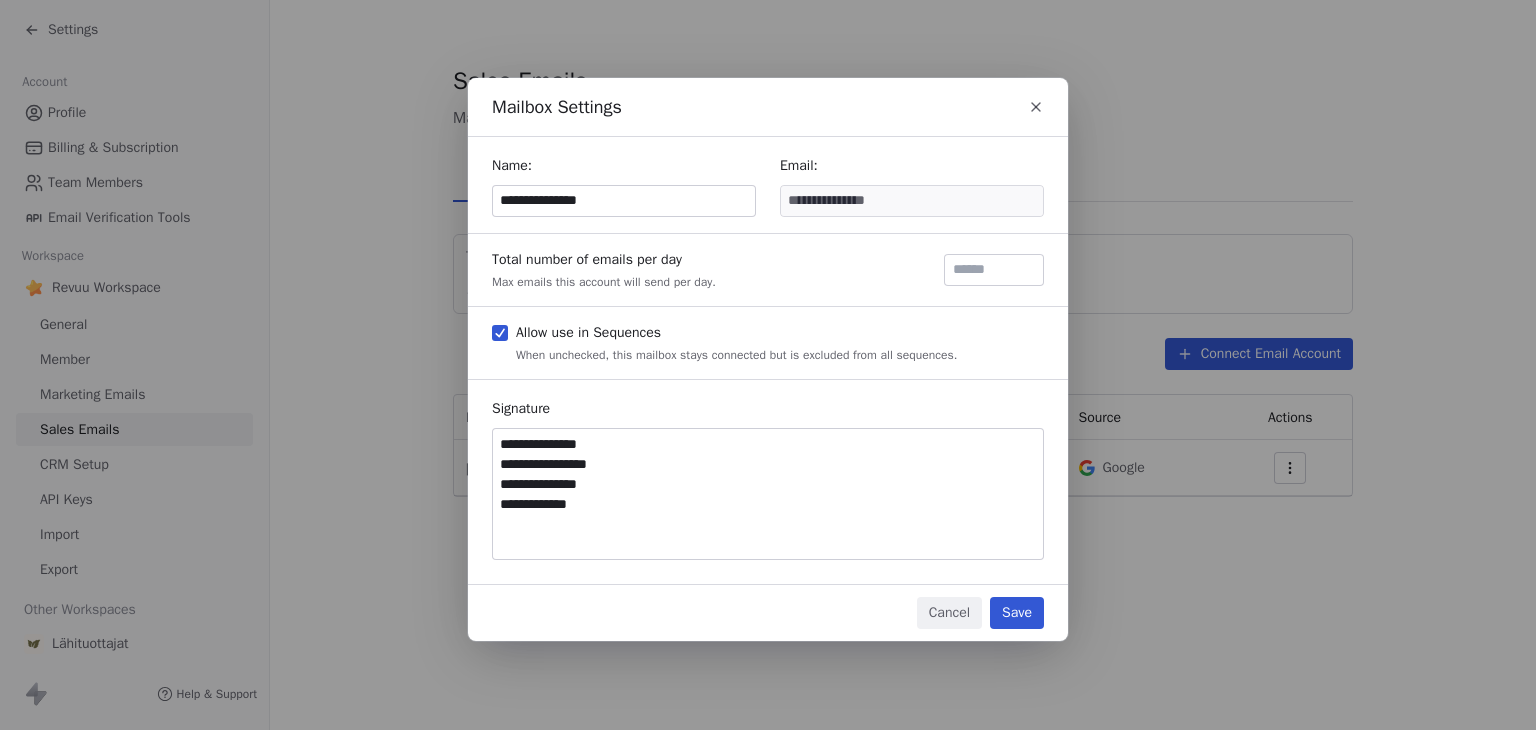 click on "**********" at bounding box center (768, 494) 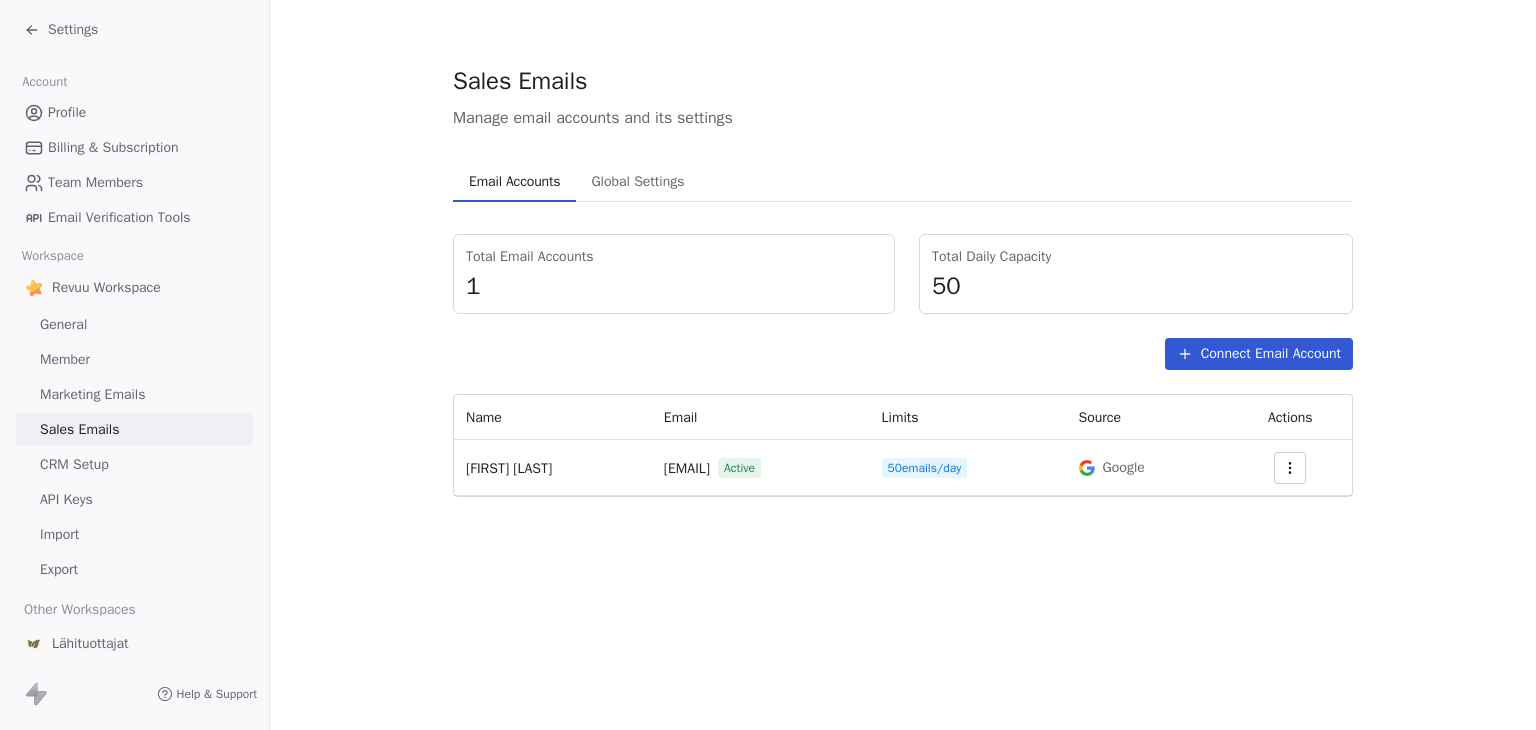 click on "Settings" at bounding box center [73, 30] 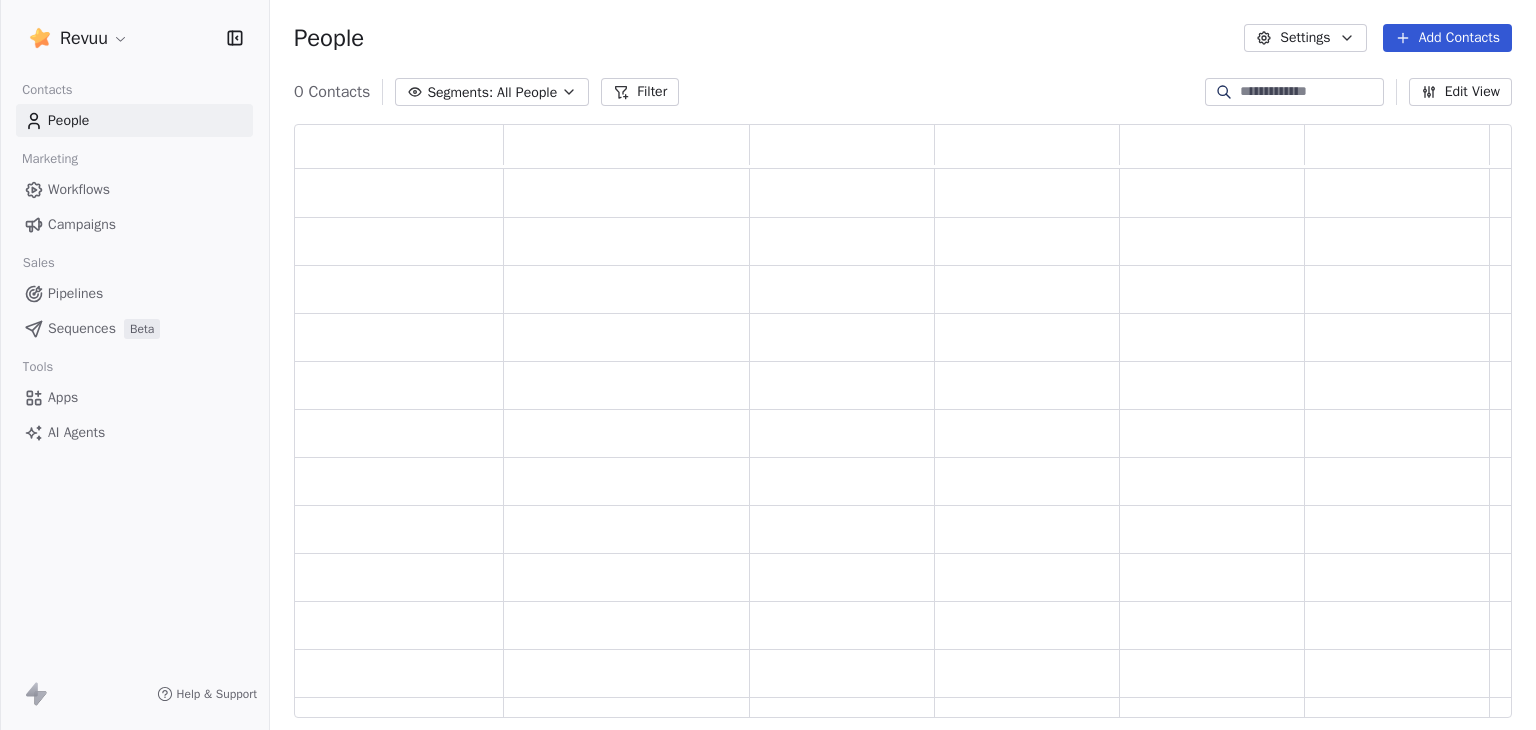 scroll, scrollTop: 16, scrollLeft: 16, axis: both 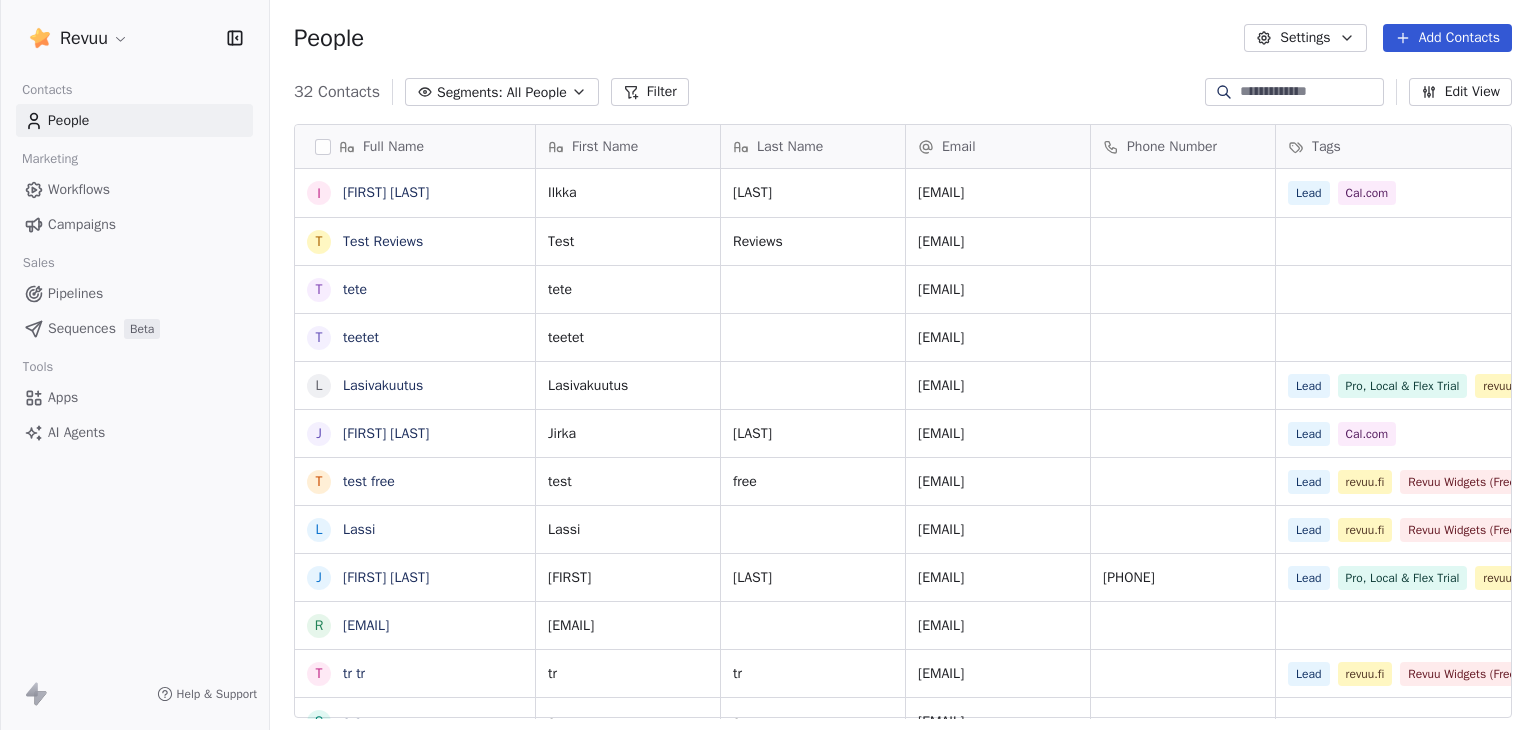 click on "Revuu Contacts People Marketing Workflows Campaigns Sales Pipelines Sequences Beta Tools Apps AI Agents Help & Support People Settings  Add Contacts 32 Contacts Segments: All People Filter  Edit View Tag Add to Sequence Export Full Name I Ilkka Häggman T Test Reviews t tete t teetet L Lasivakuutus J Jirka Patis t test free L Lassi J Jussi Rekonen r rekoju@me.com t tr tr s s s w widget hemmo V Va ba c capi test 2 s seb seb h ha ha T Test Flows F Flex Tester P Pro Tester s severi+trial@revuu.fi S Severi Widget F Flow Test T Trial Revuu Dump H Hanna Miettola-Järvinen S Sam Björk E Example Demo S Severi S e einimeeny@gmail.com s saavi_pianot_1b@icloud.com 8 84.matala_morfi@icloud.com F Fredrik First Name Last Name Email Phone Number Tags Country Website Job Title Ilkka Häggman ilkka@himovement.fi Lead Cal.com Test Reviews ceo+testre@millilane.com tete severi+test8989@revuu.fi teetet ceo+translations@millilane.com Lasivakuutus severi+lasivakuutus@revuu.fi Lead Pro, Local & Flex Trial revuu.fi Trial Jirka tr" at bounding box center [768, 365] 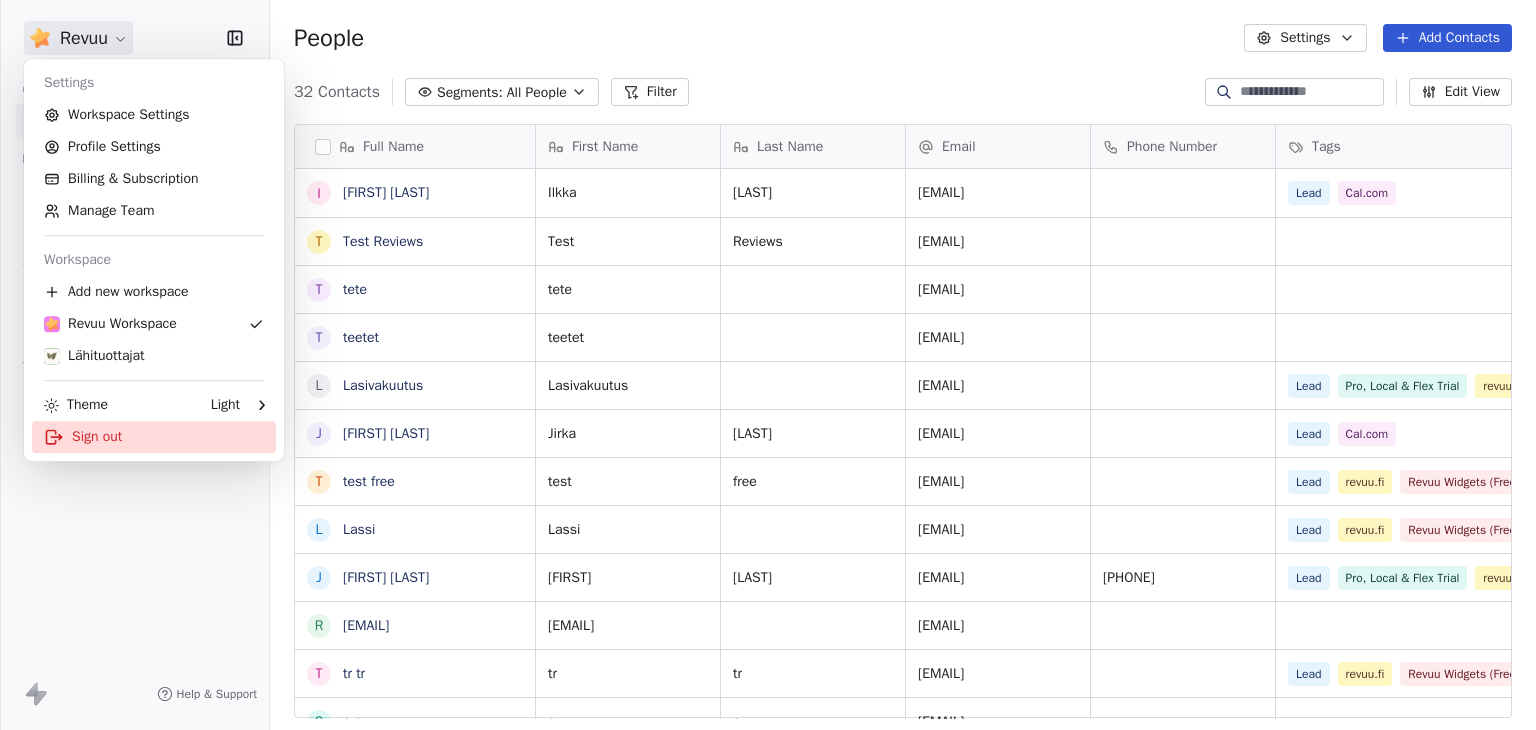 click on "Sign out" at bounding box center [154, 437] 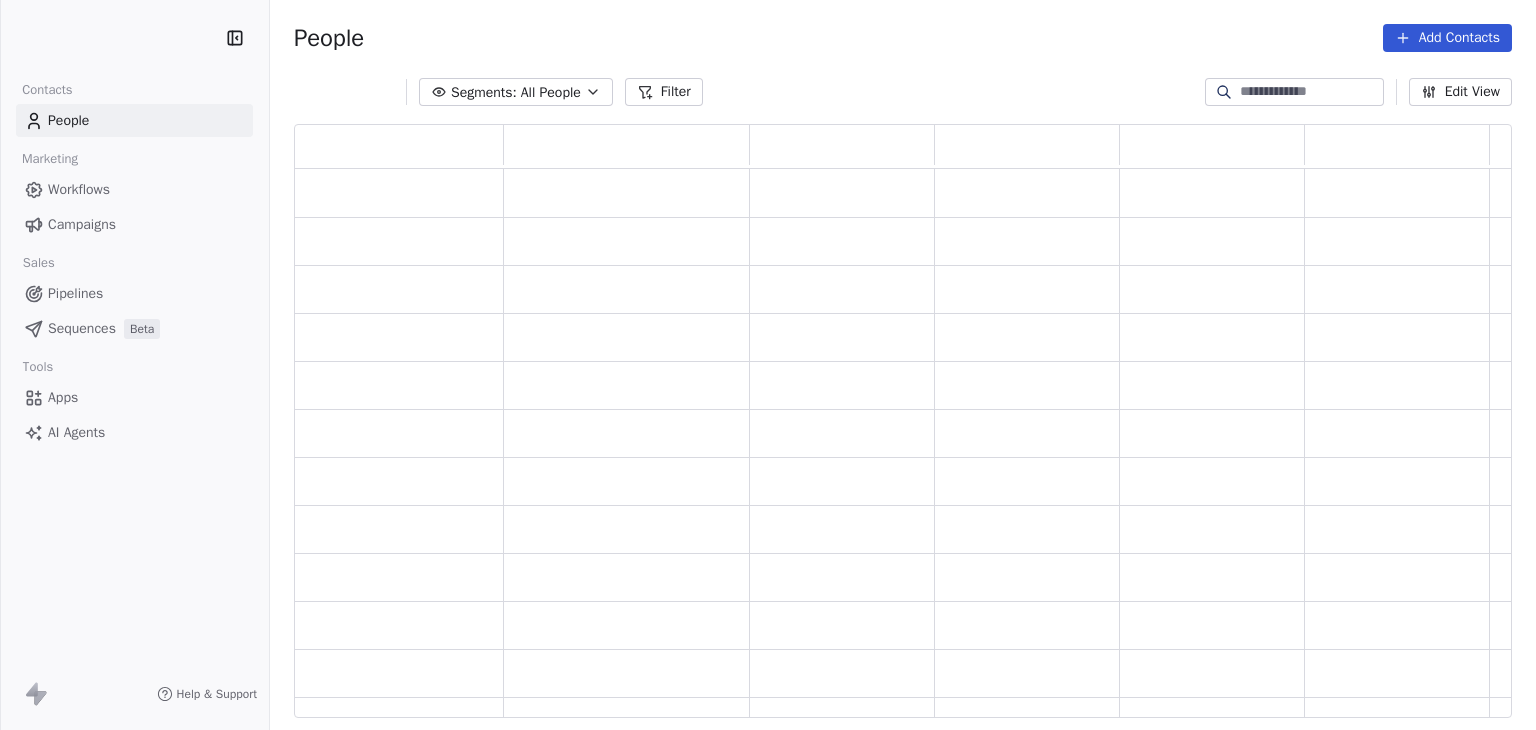 scroll, scrollTop: 0, scrollLeft: 0, axis: both 